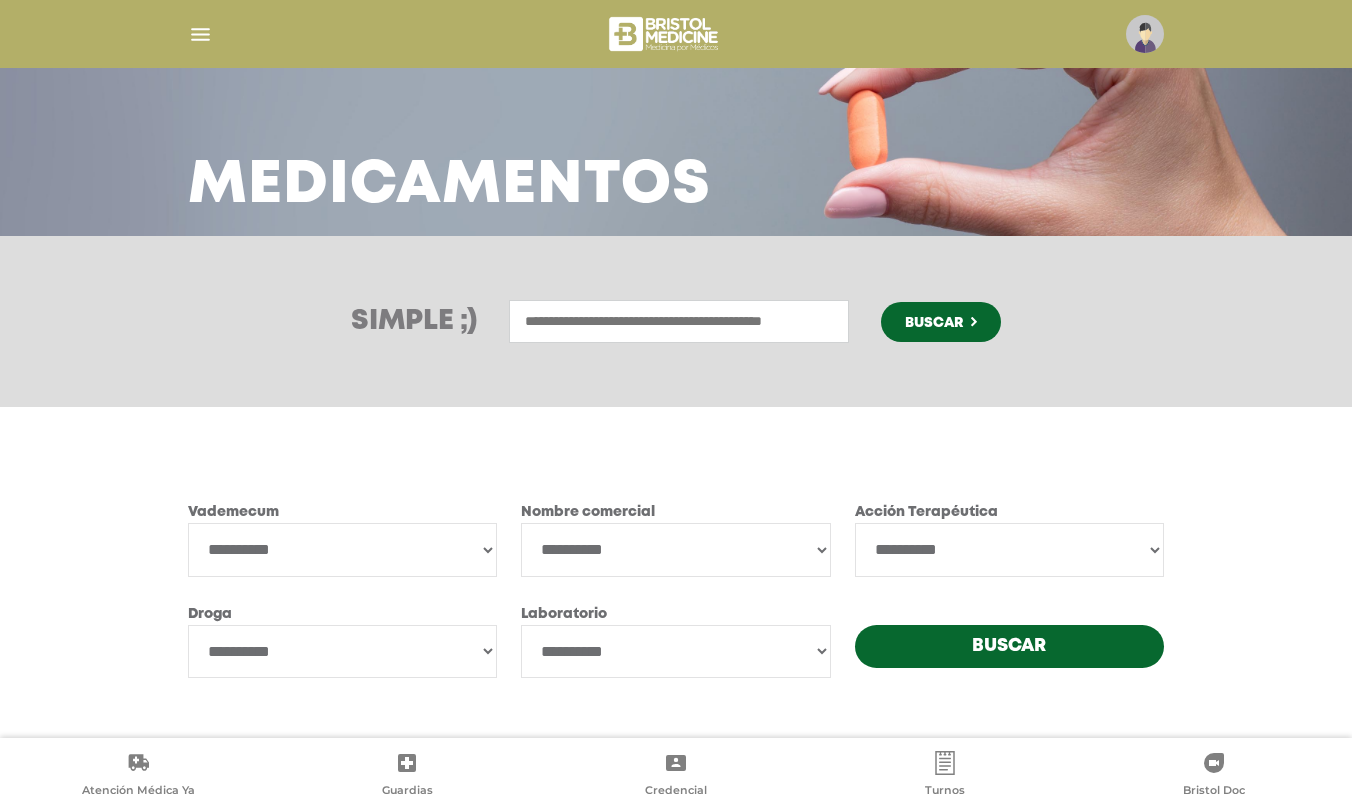 scroll, scrollTop: 70, scrollLeft: 0, axis: vertical 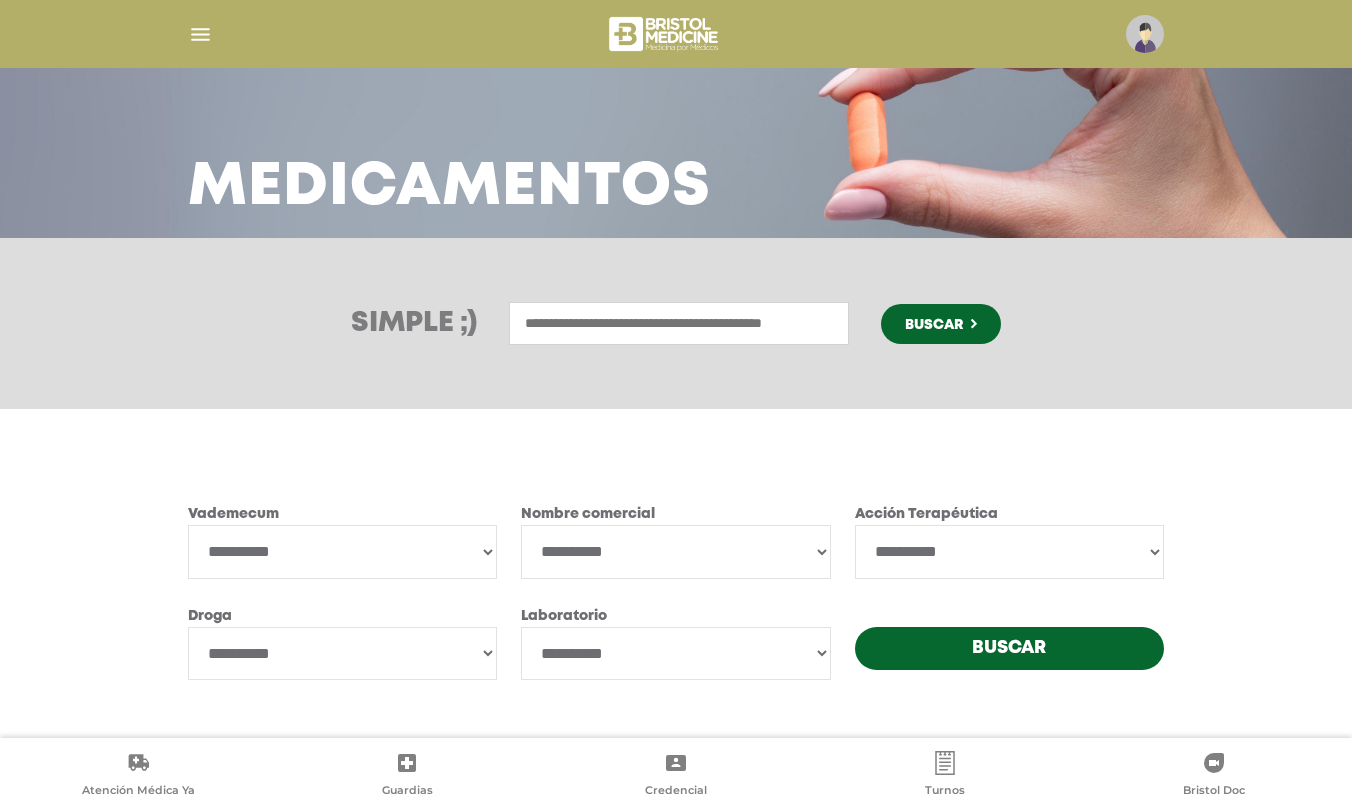 click at bounding box center [679, 323] 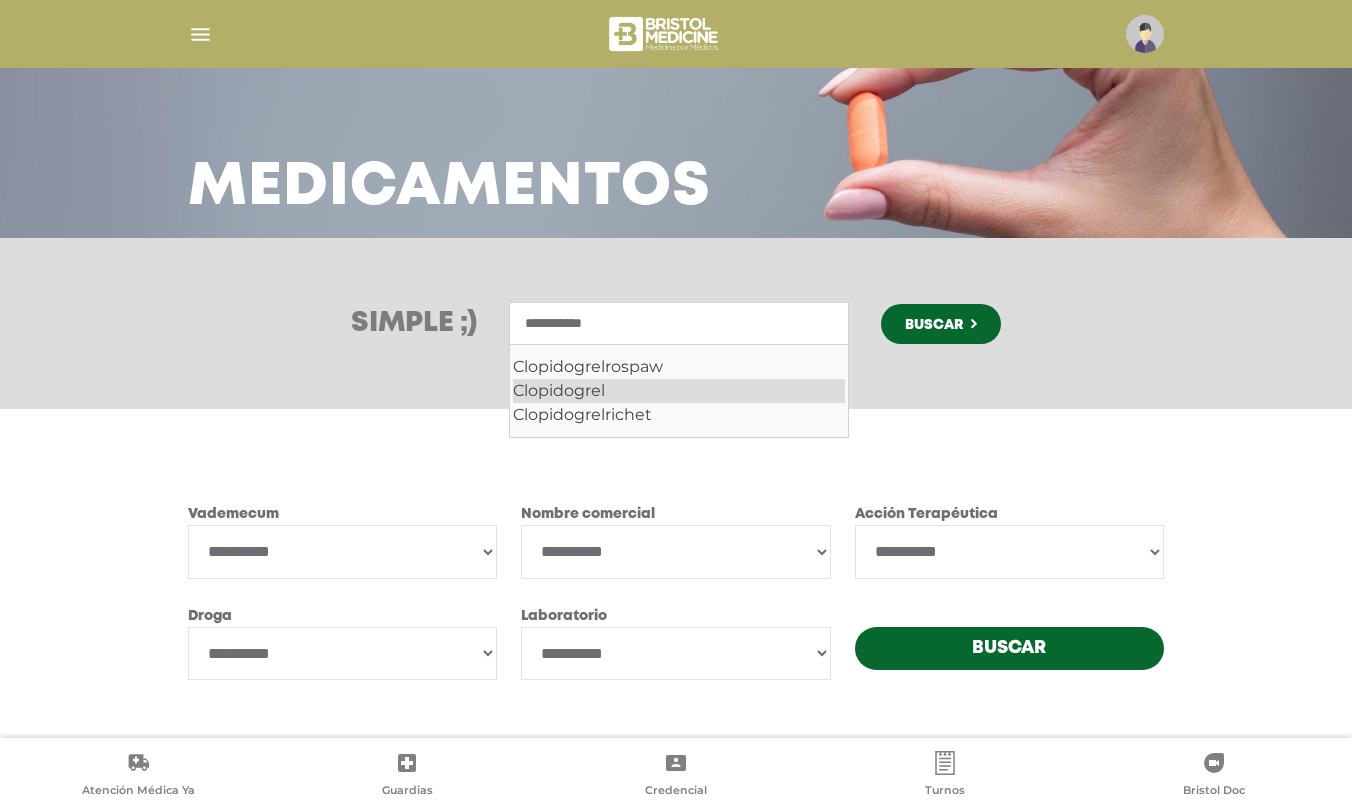click on "Clopidogrel" at bounding box center [679, 391] 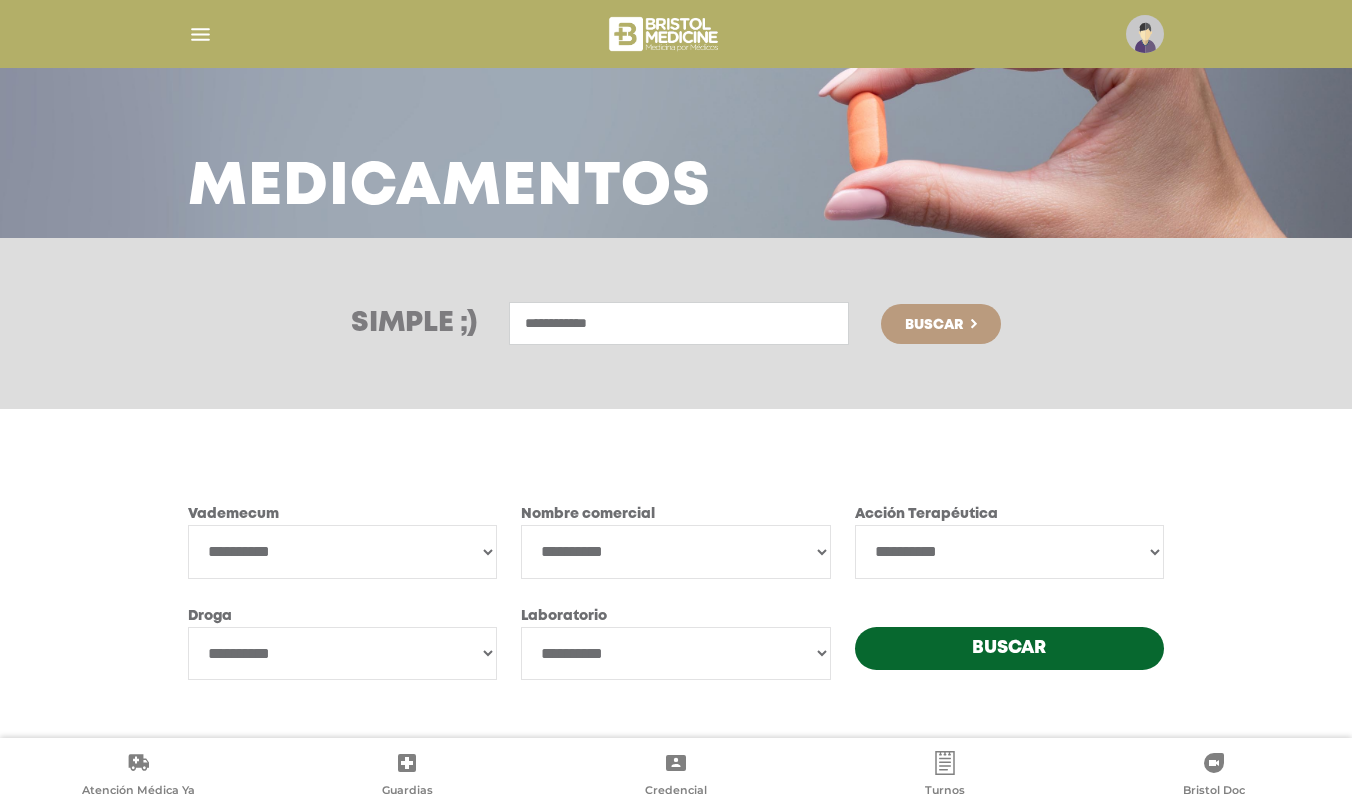 type on "**********" 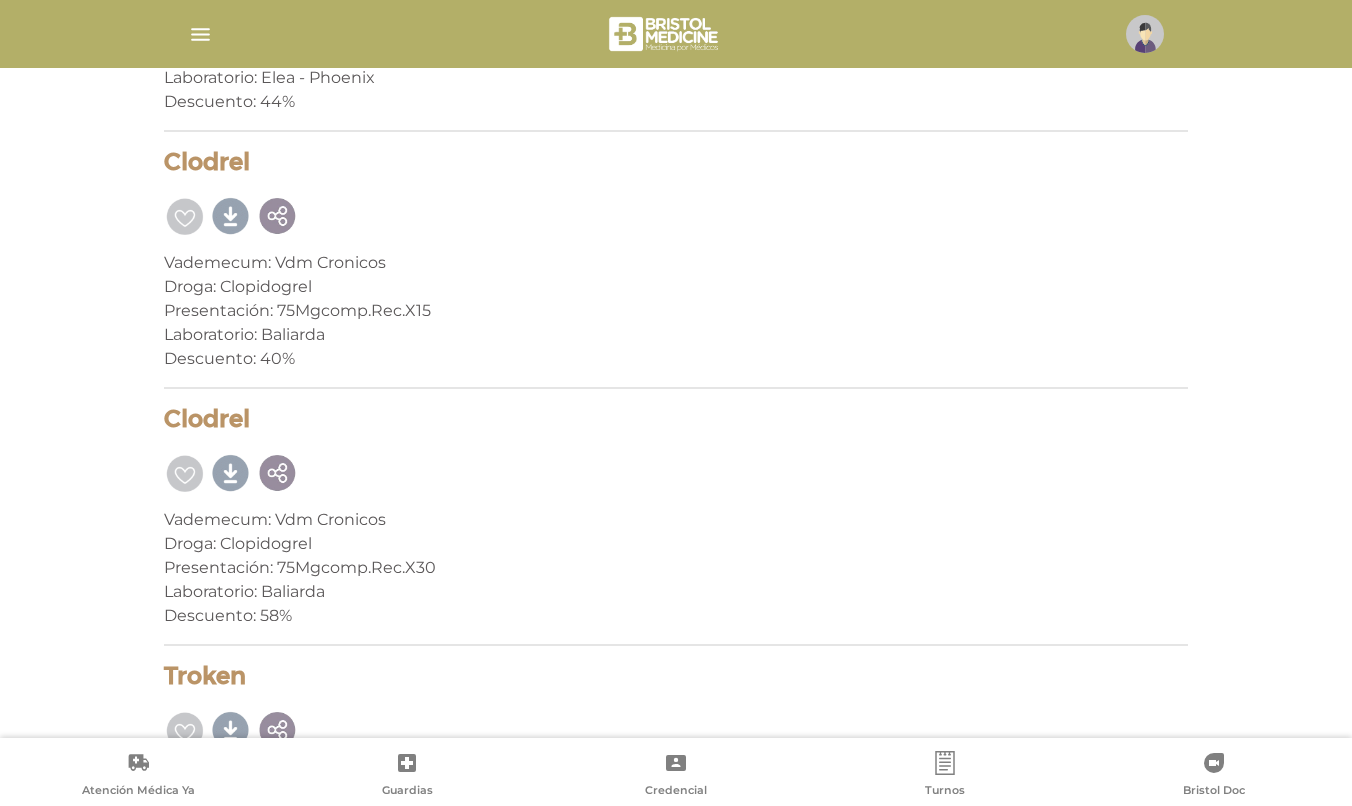 scroll, scrollTop: 2386, scrollLeft: 0, axis: vertical 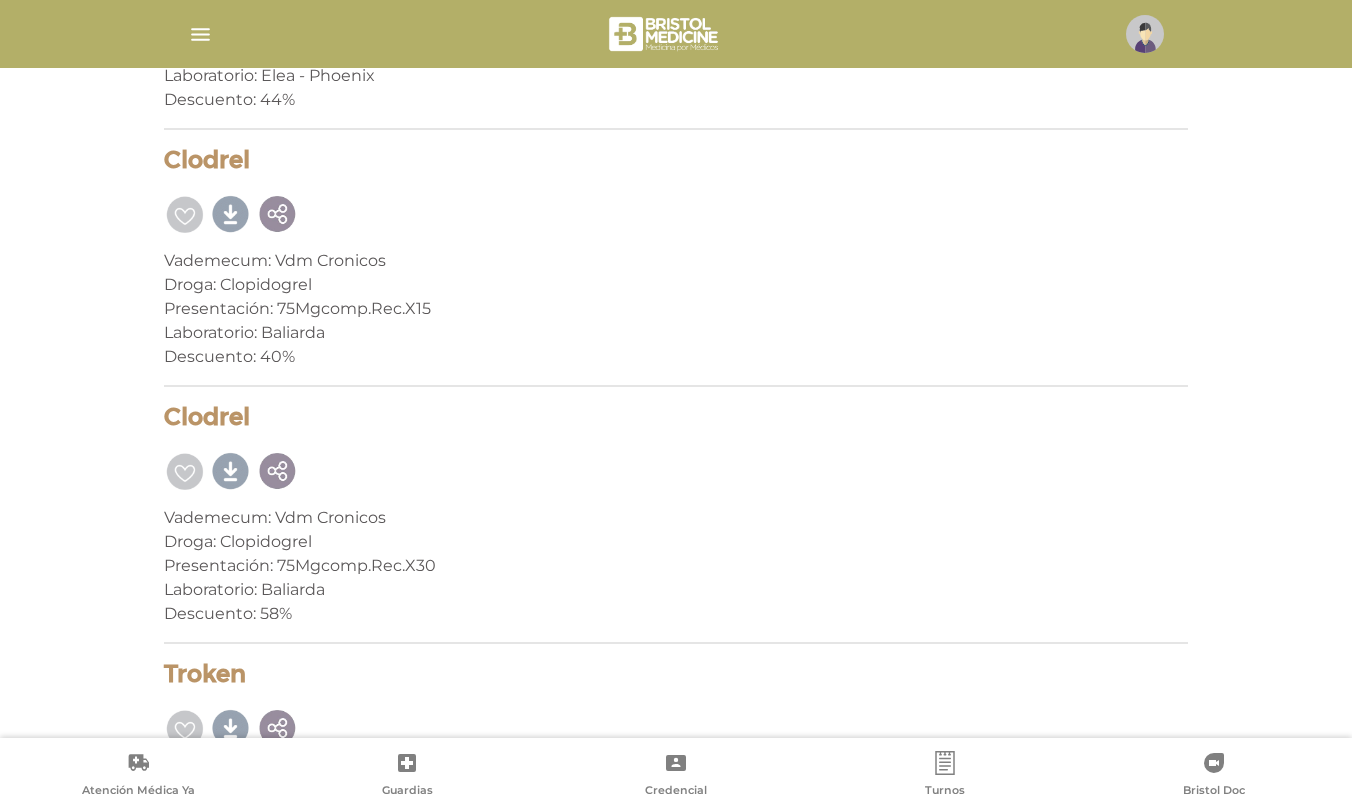 click at bounding box center (231, 469) 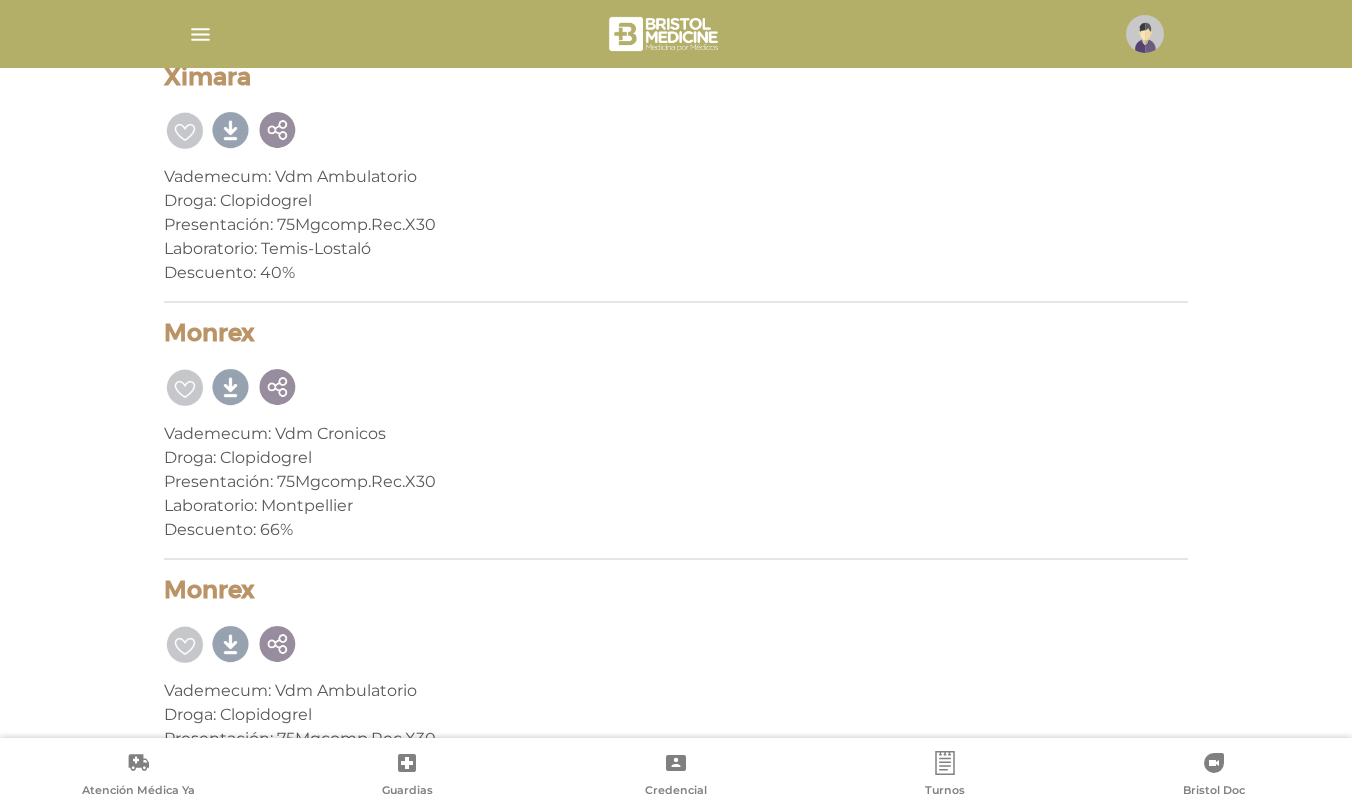scroll, scrollTop: 12616, scrollLeft: 0, axis: vertical 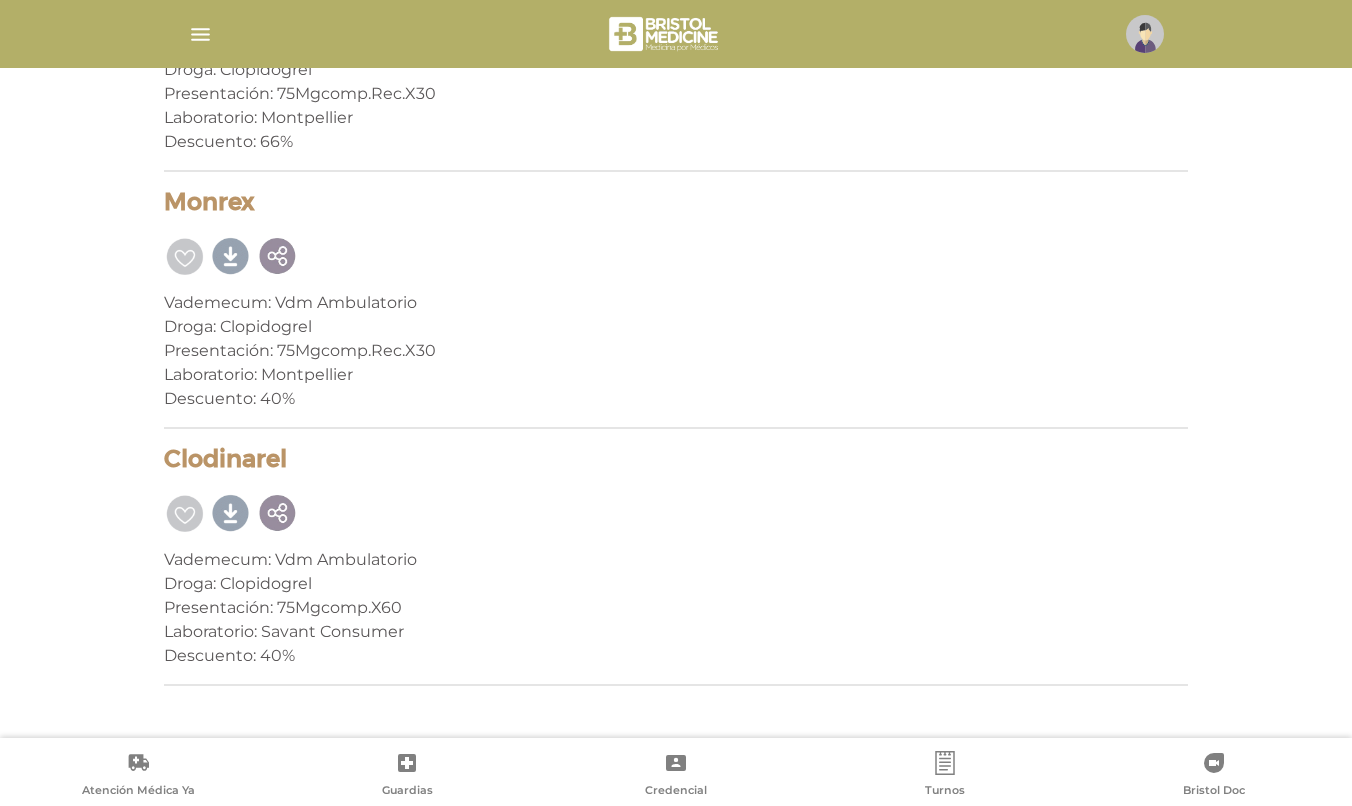 click at bounding box center [200, 34] 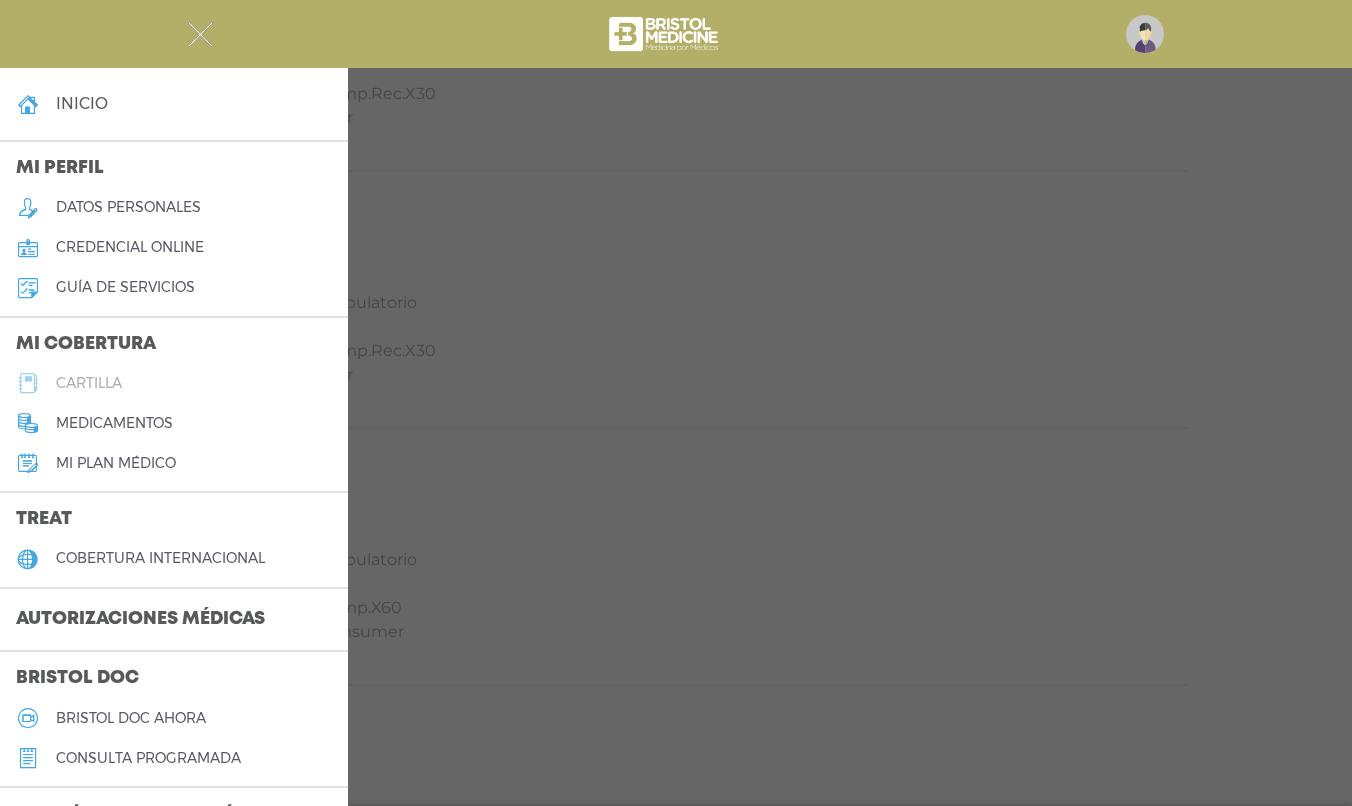 click on "cartilla" at bounding box center (89, 383) 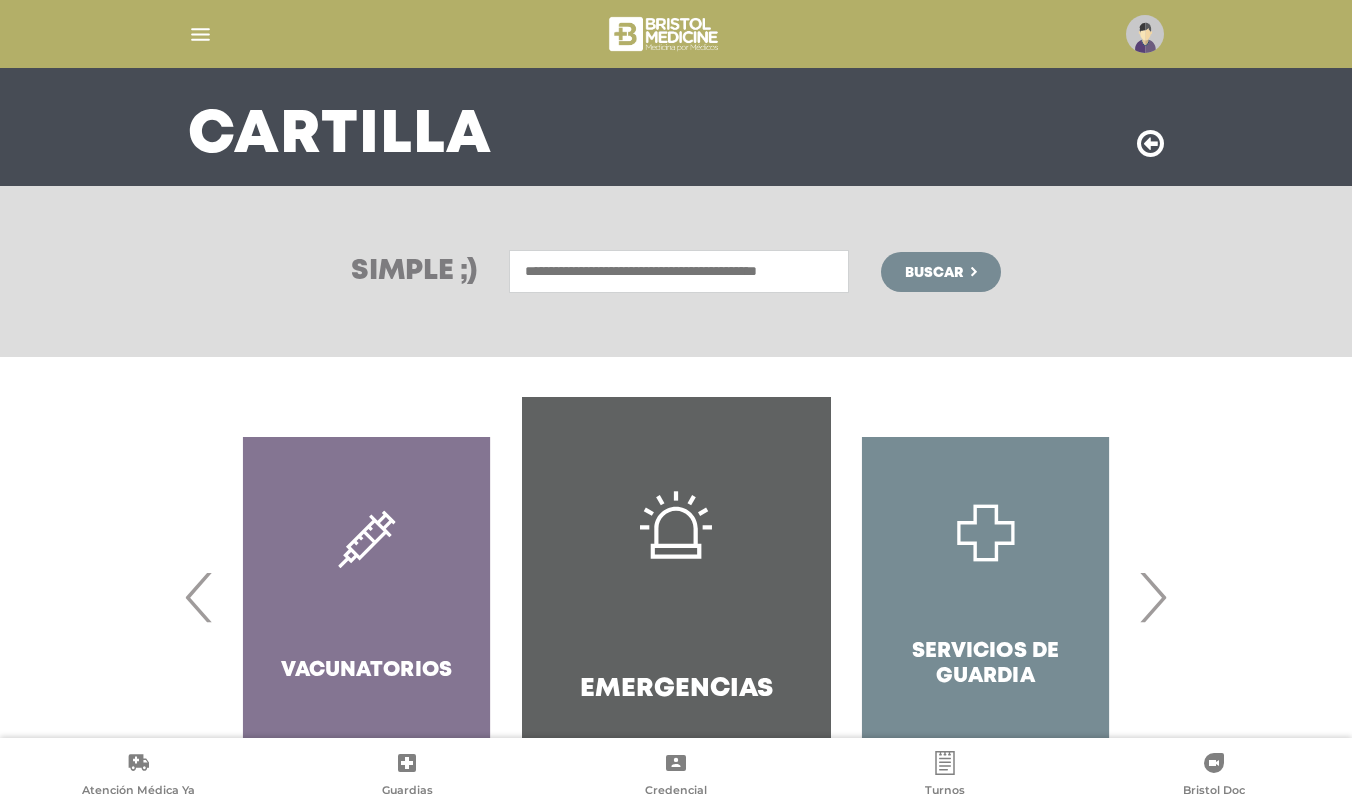 scroll, scrollTop: 221, scrollLeft: 0, axis: vertical 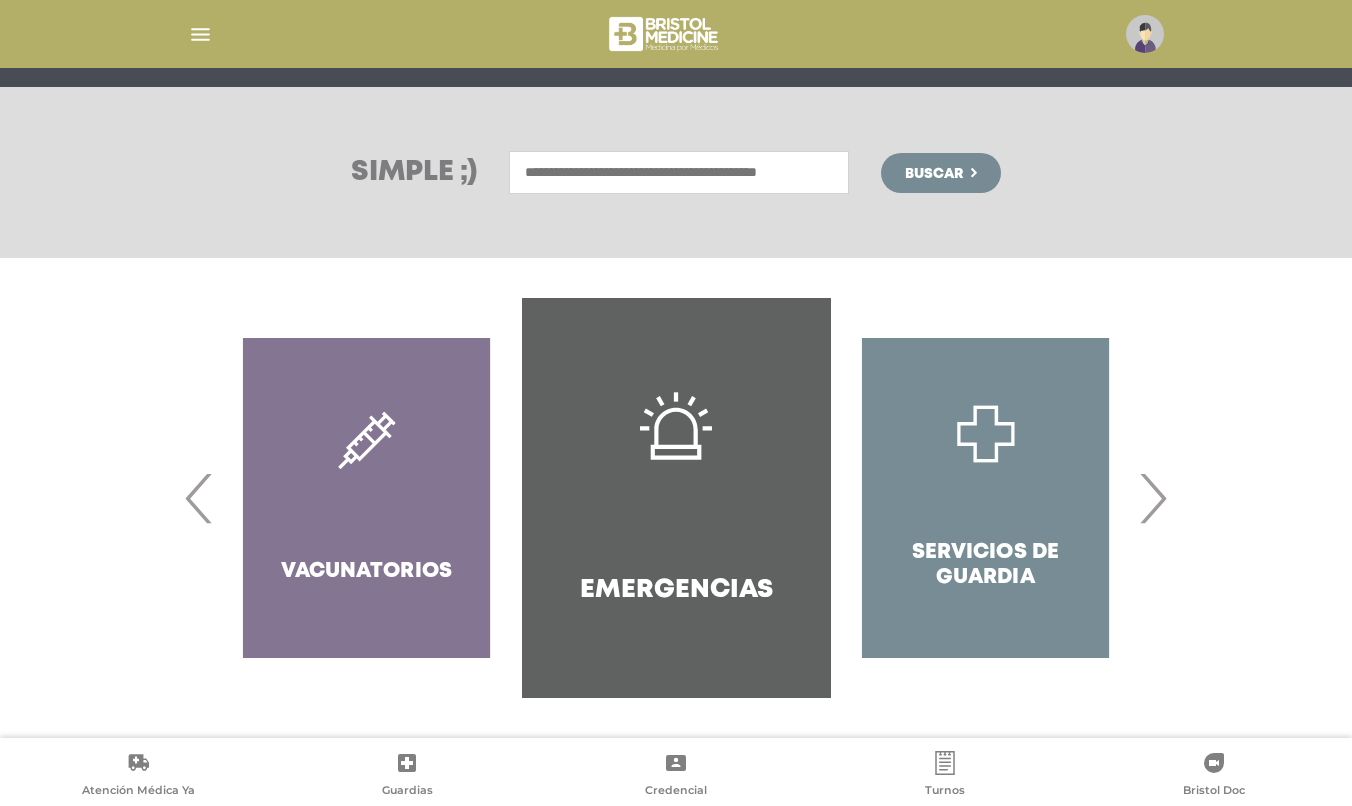 click at bounding box center (200, 34) 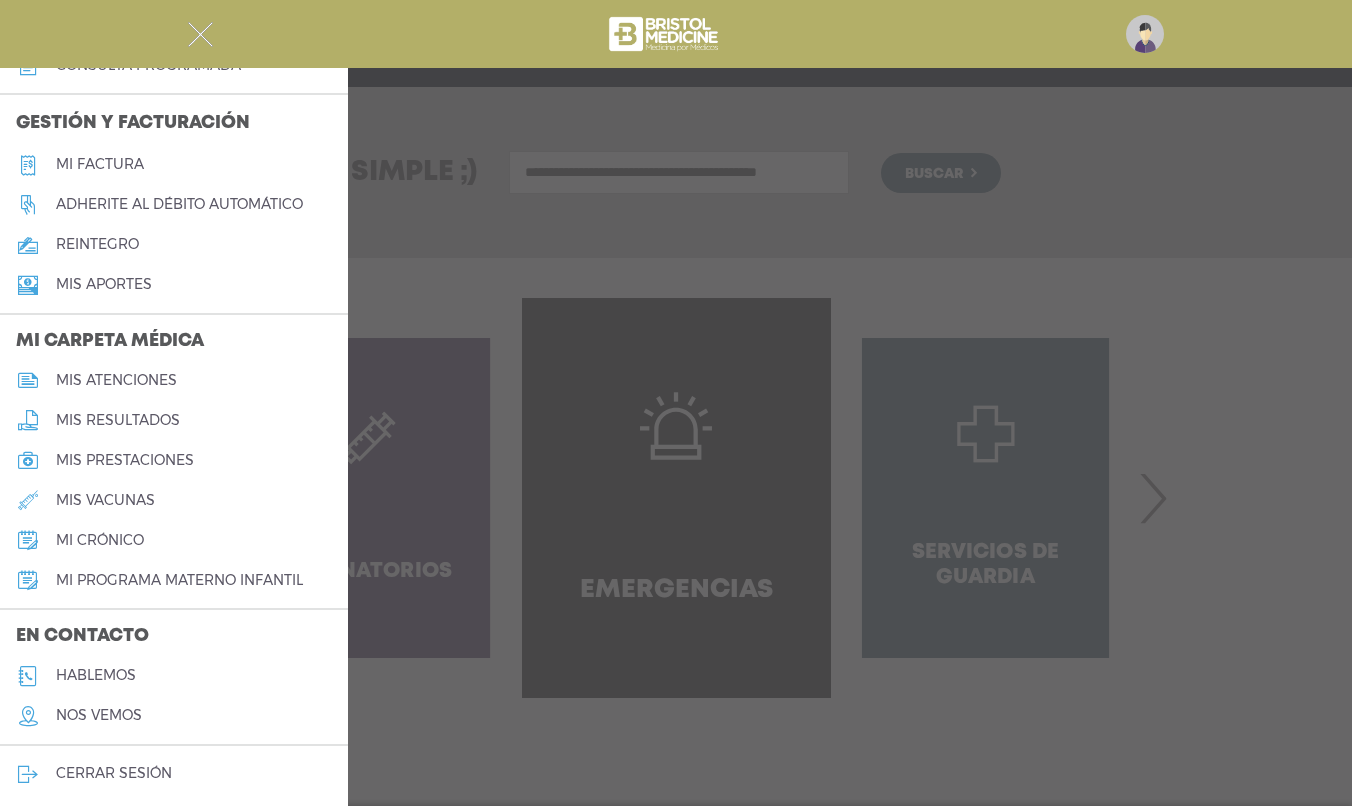 scroll, scrollTop: 697, scrollLeft: 0, axis: vertical 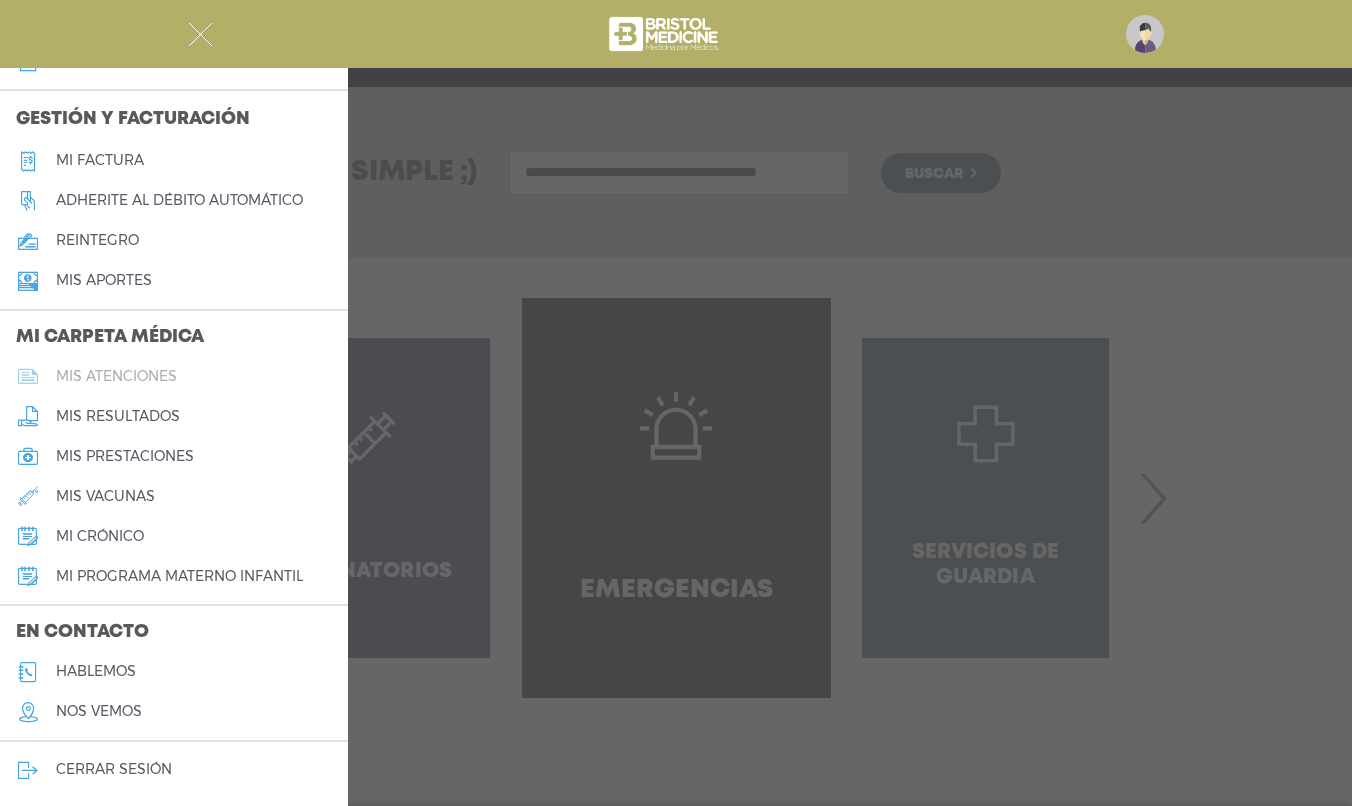 click on "mis atenciones" at bounding box center [116, 376] 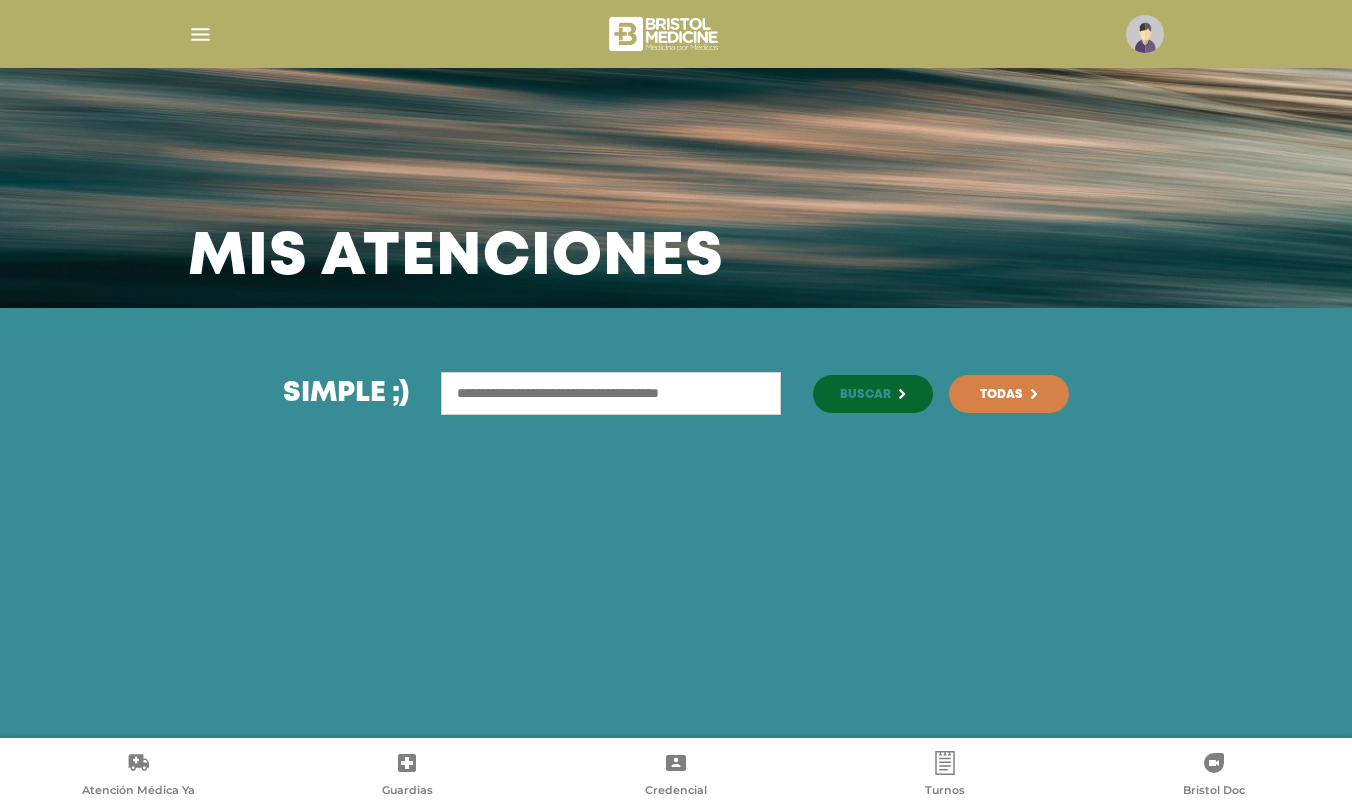 scroll, scrollTop: 0, scrollLeft: 0, axis: both 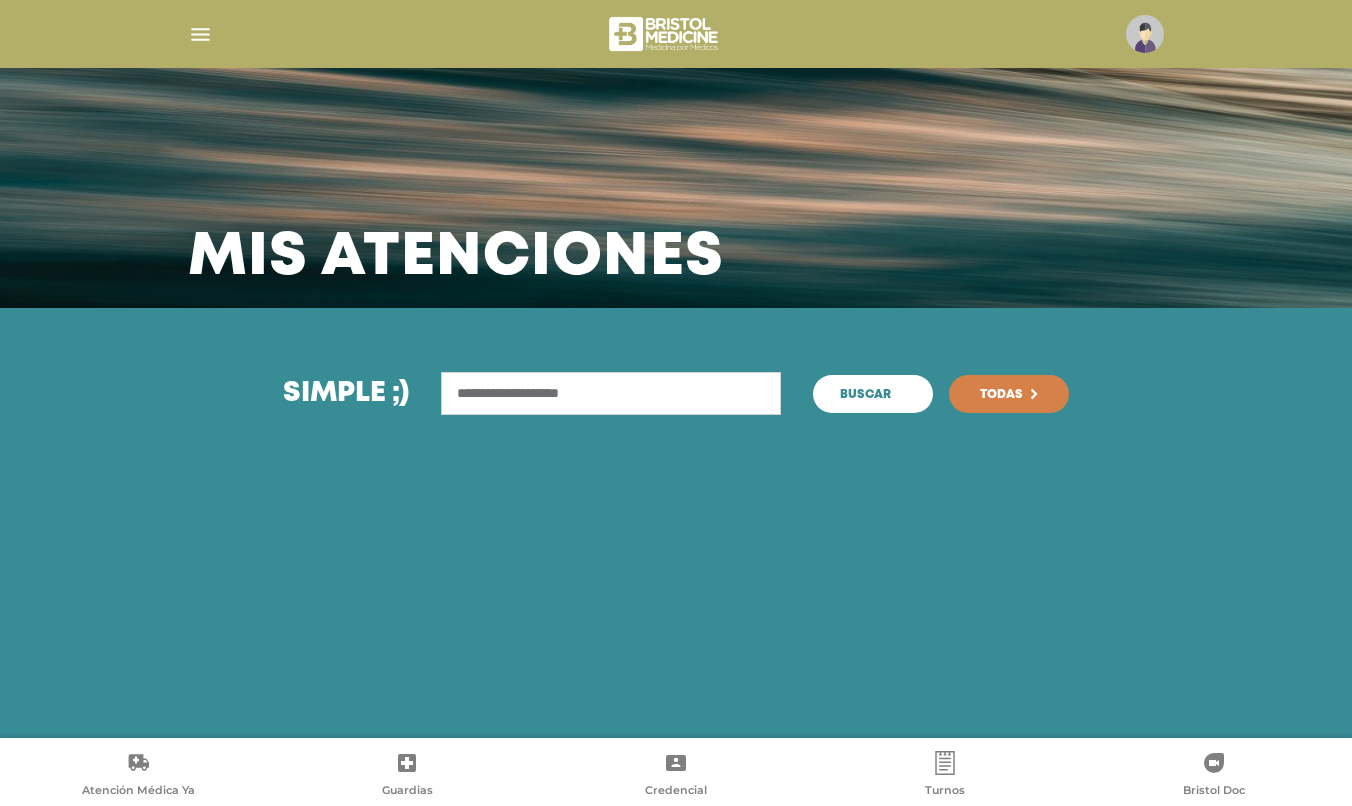 type on "**********" 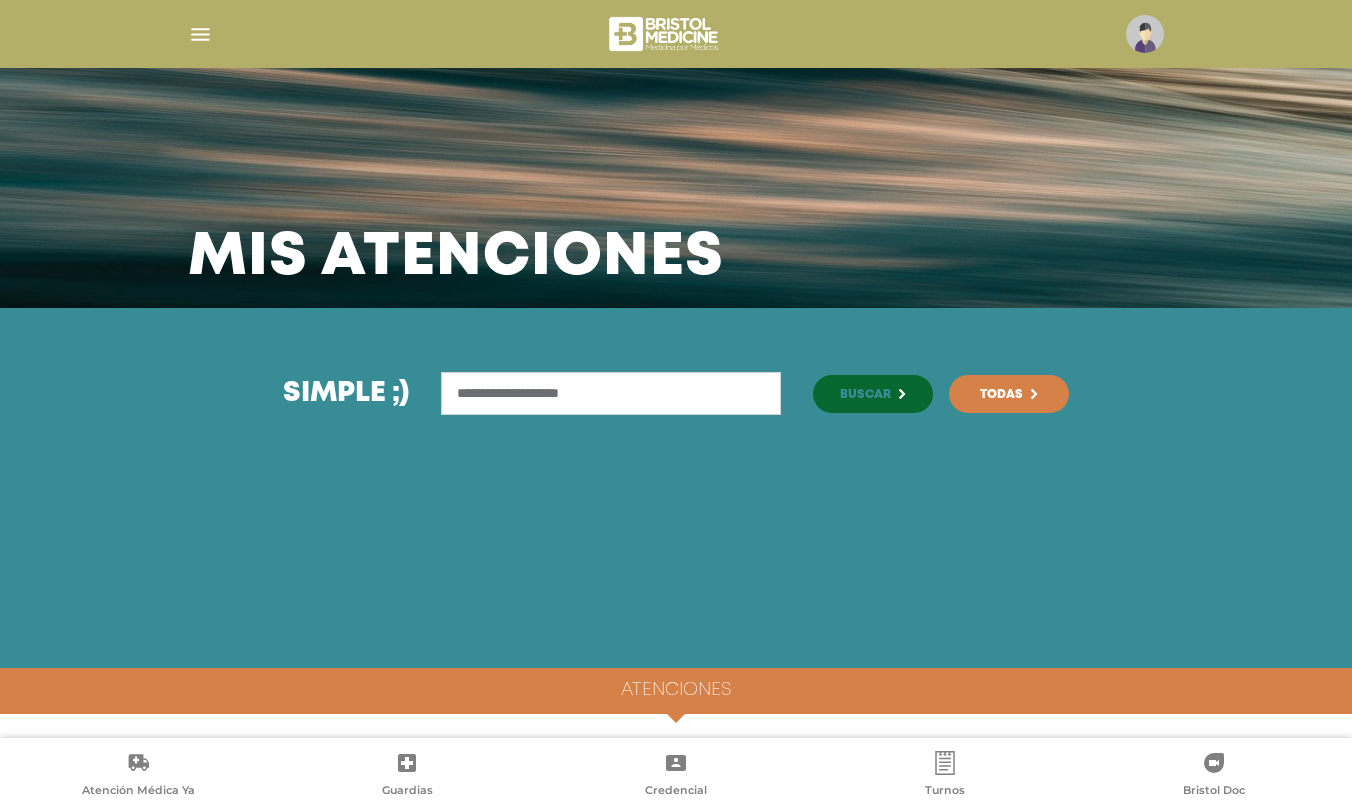 click on "Atenciones" at bounding box center (676, 691) 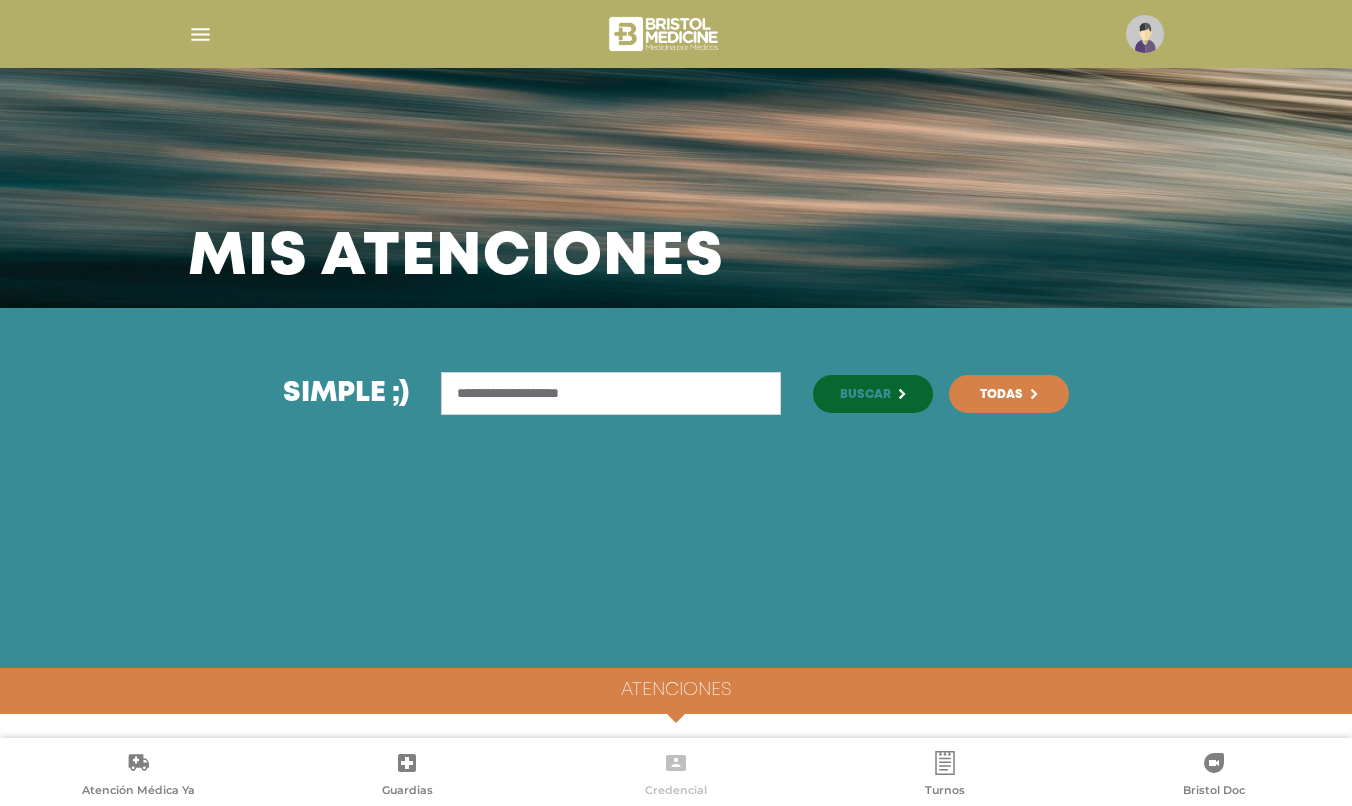 click 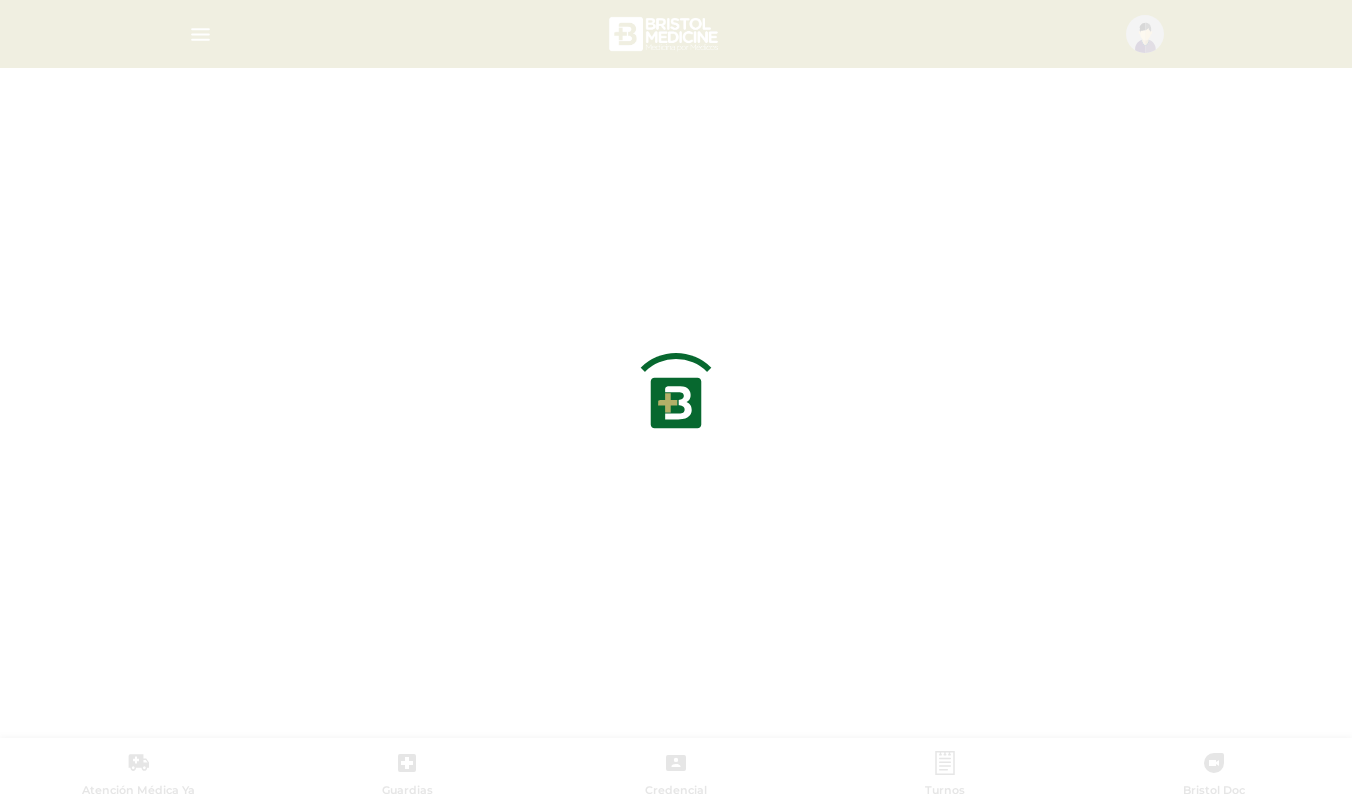 scroll, scrollTop: 0, scrollLeft: 0, axis: both 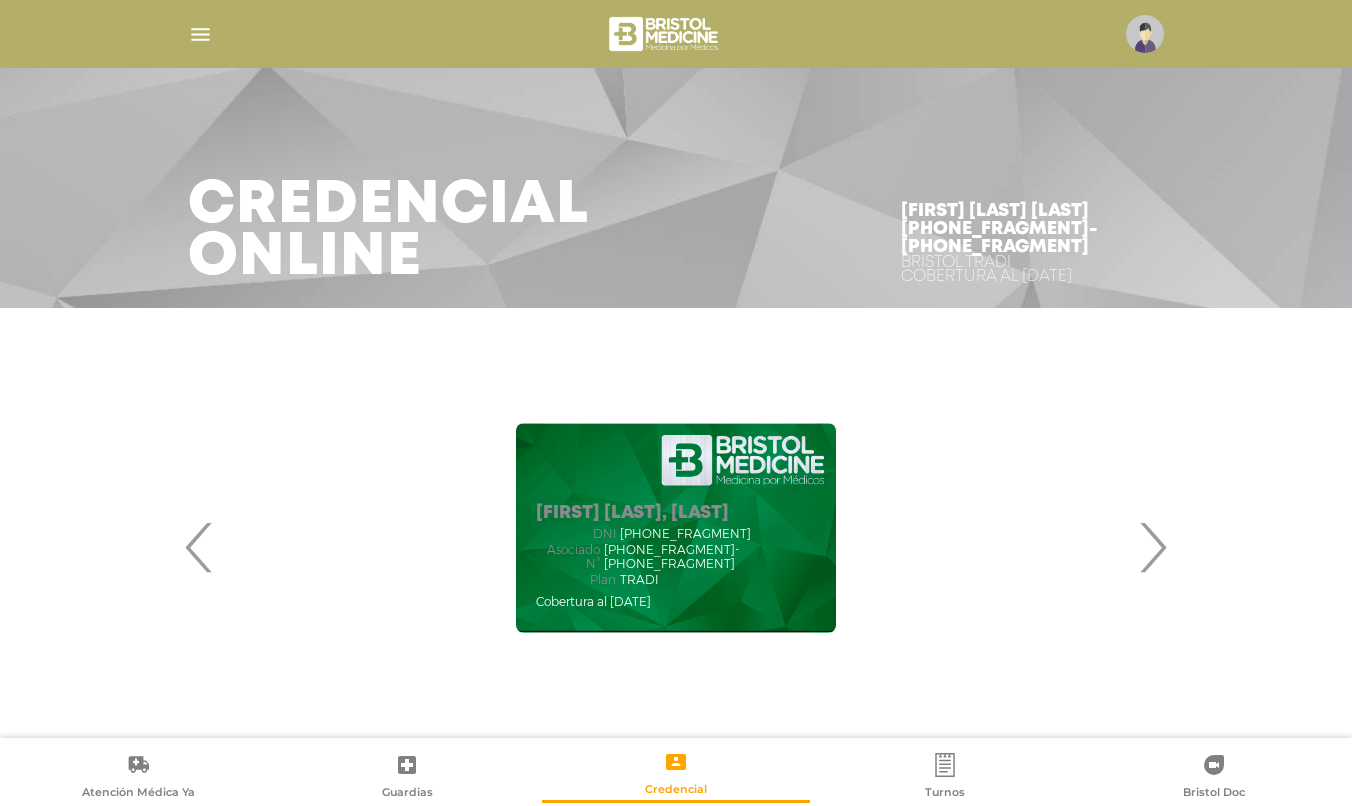 click on "‹" at bounding box center (199, 547) 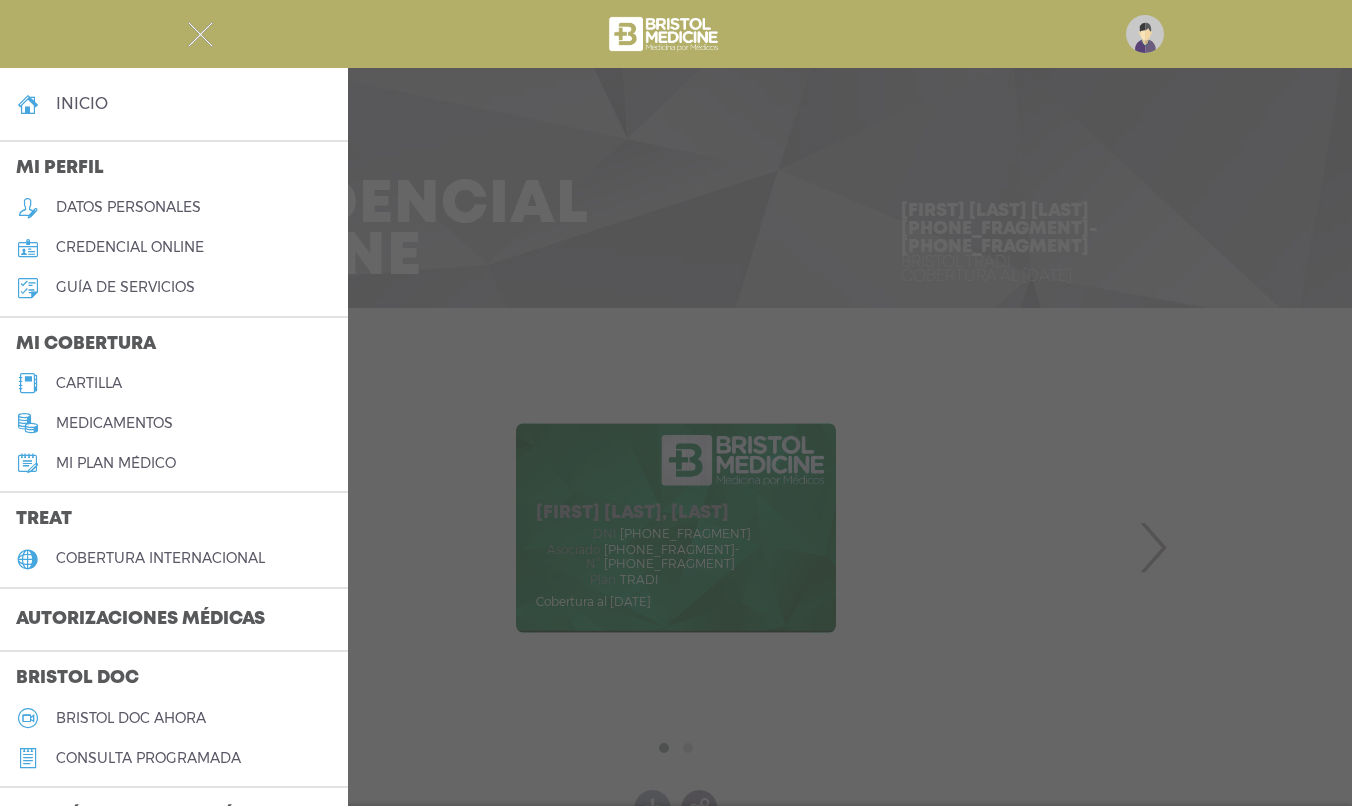 click on "medicamentos" at bounding box center [114, 423] 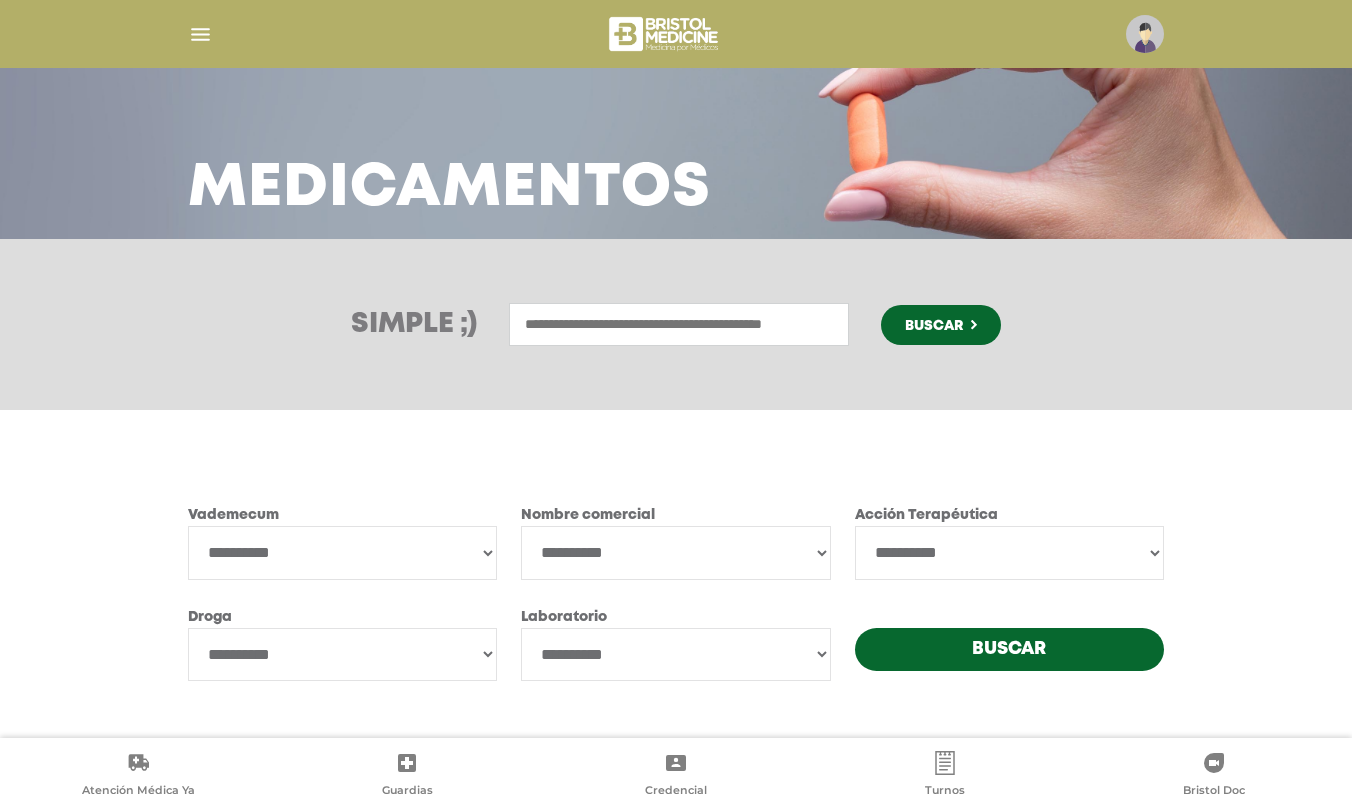 scroll, scrollTop: 88, scrollLeft: 0, axis: vertical 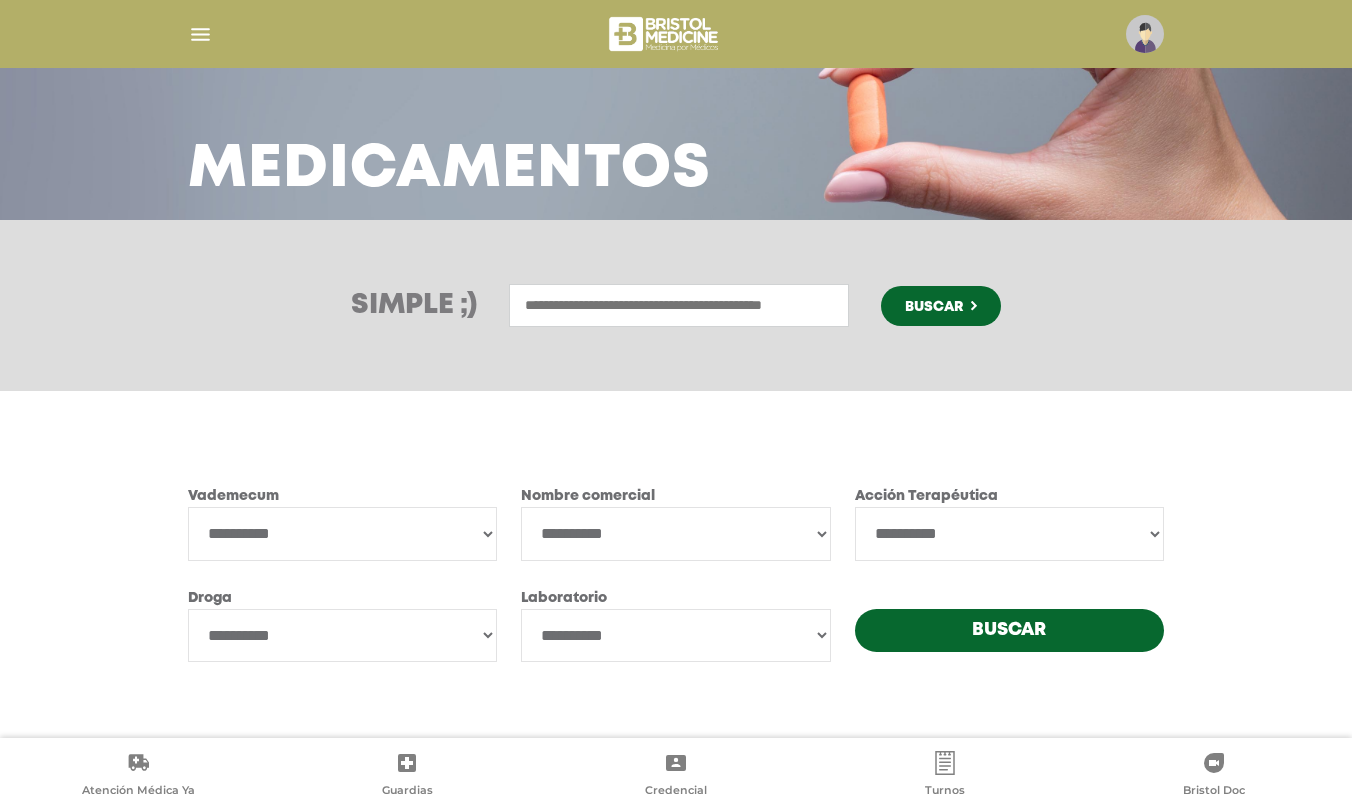 click at bounding box center (200, 34) 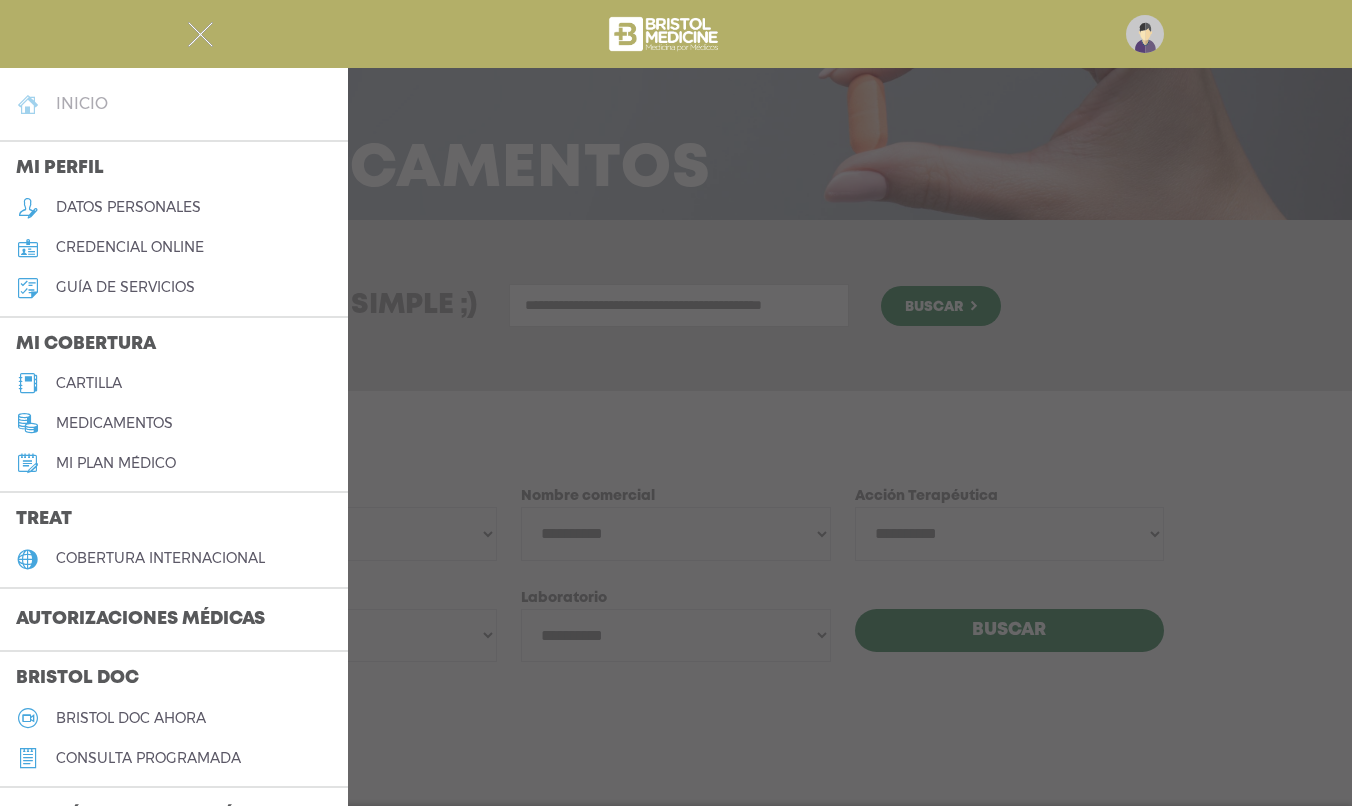 click on "inicio" at bounding box center [82, 103] 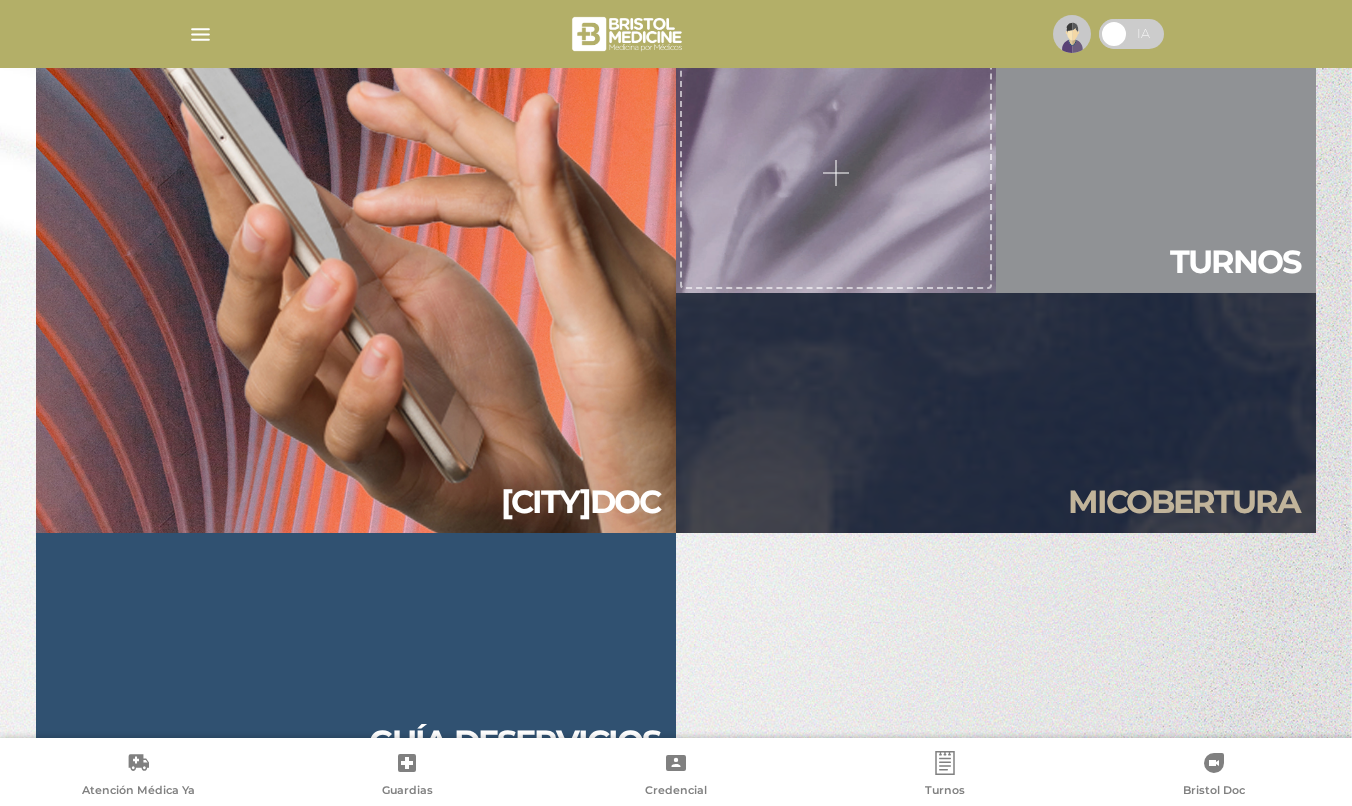 scroll, scrollTop: 1920, scrollLeft: 0, axis: vertical 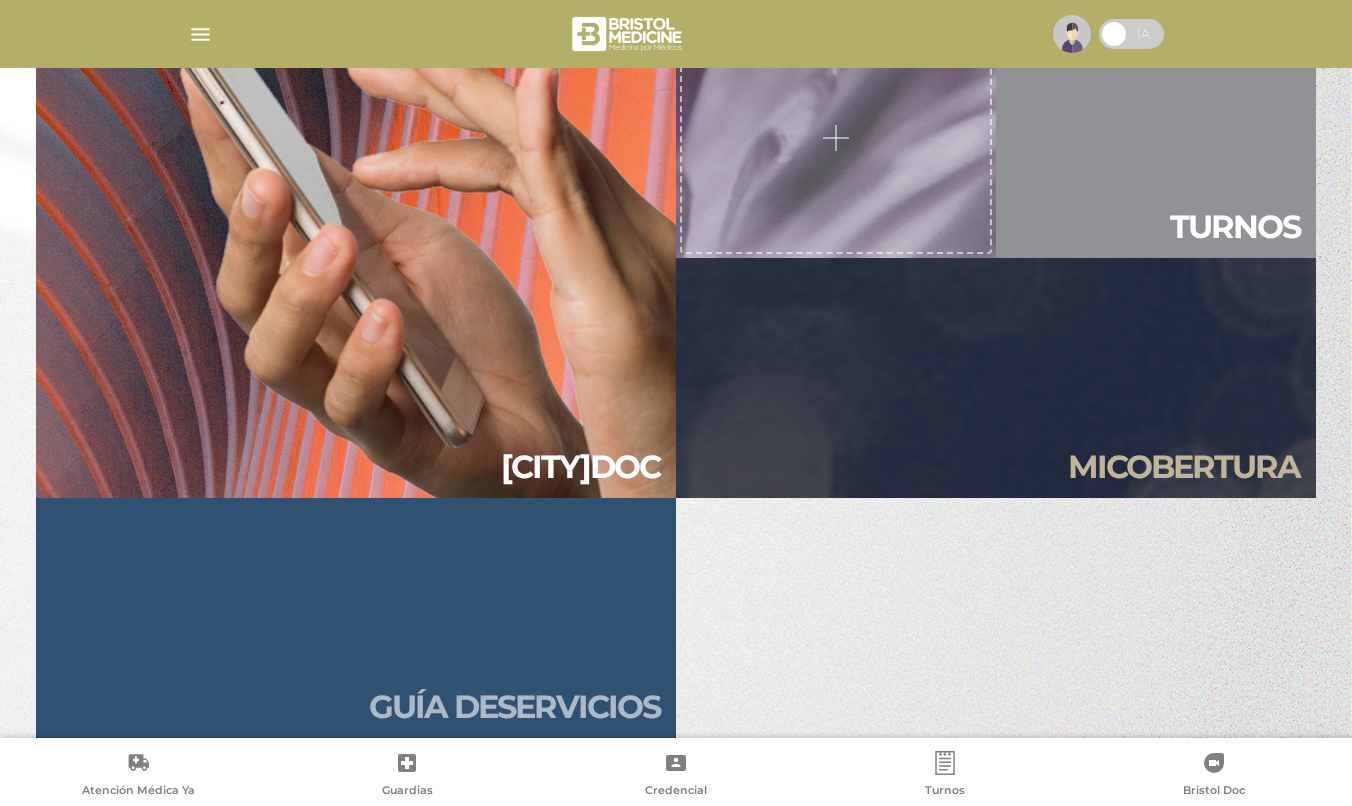 click on "Guía de  servicios" at bounding box center [356, 618] 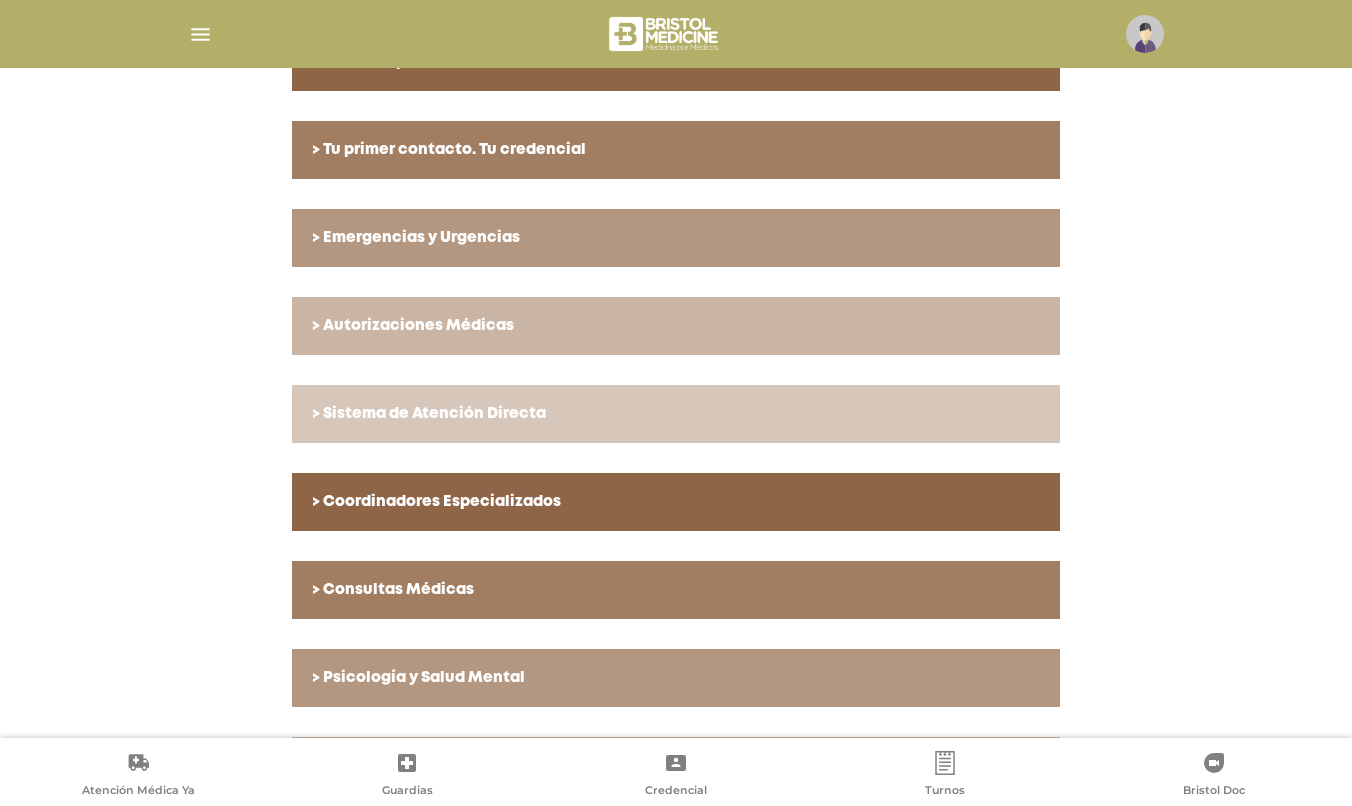 scroll, scrollTop: 488, scrollLeft: 0, axis: vertical 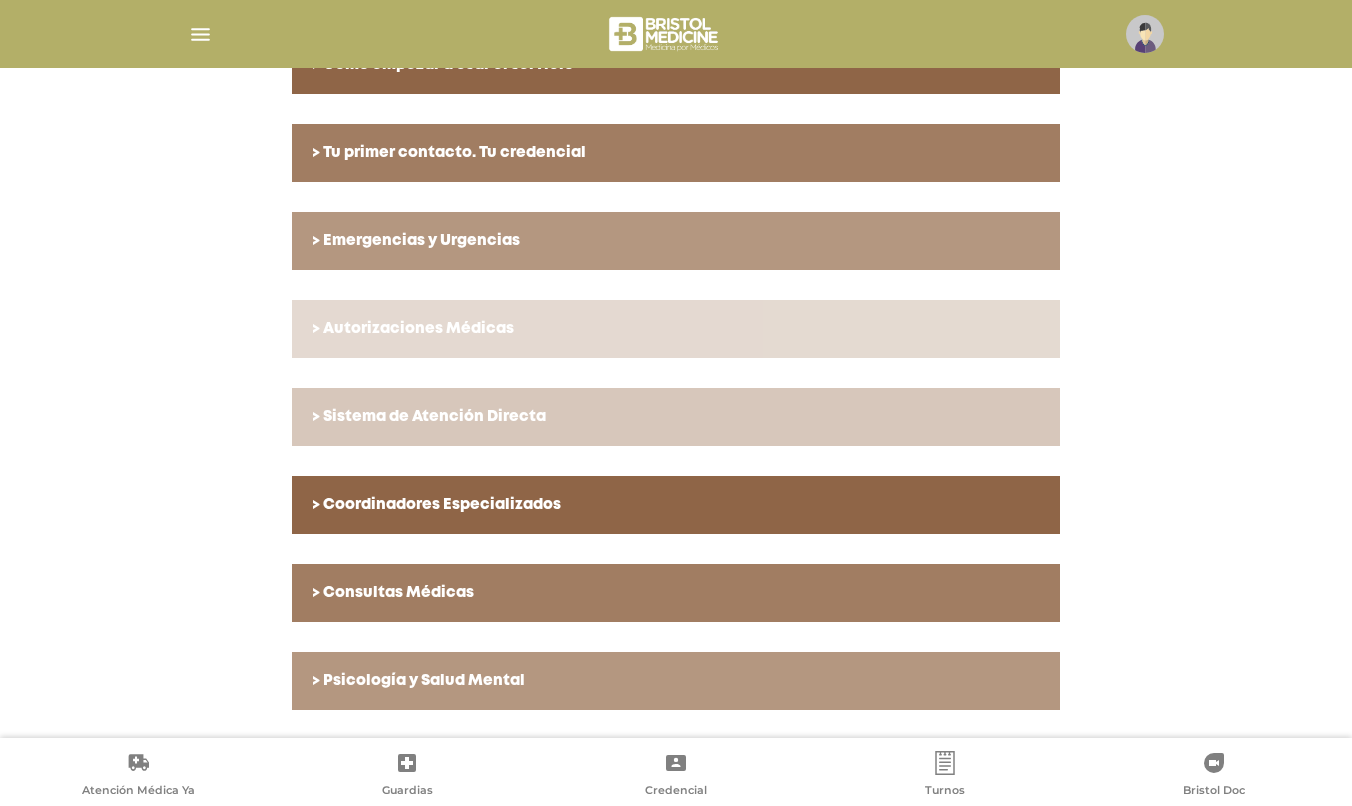 click on "> Autorizaciones Médicas" at bounding box center (676, 329) 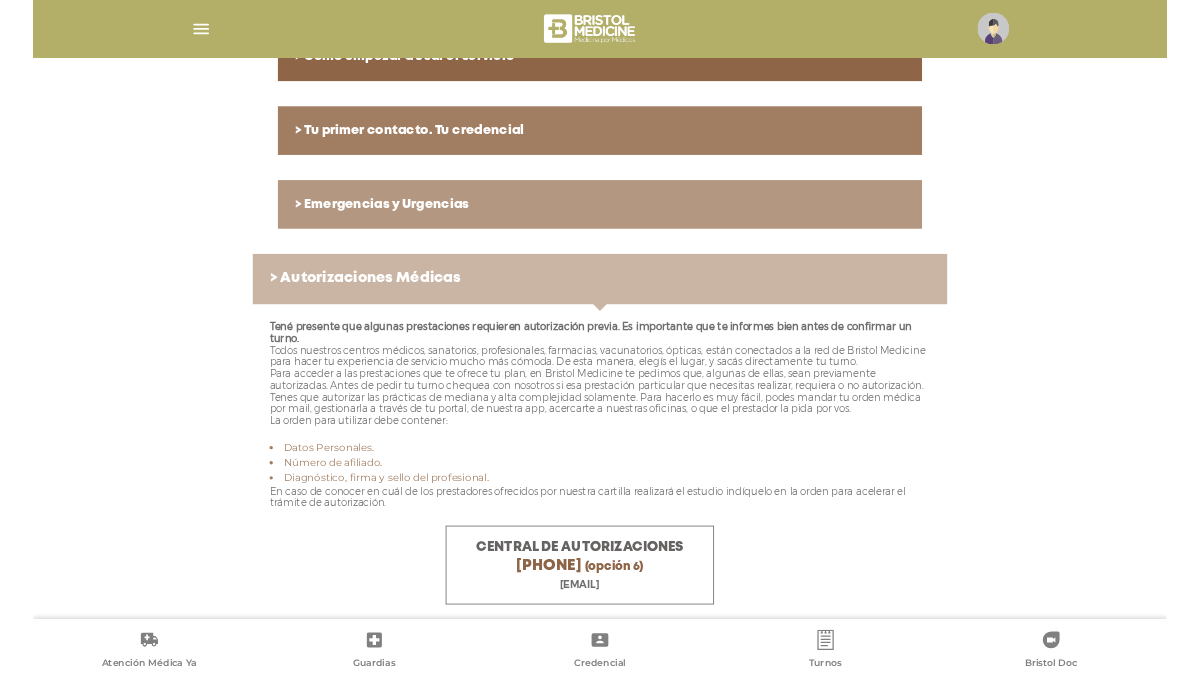 scroll, scrollTop: 471, scrollLeft: 0, axis: vertical 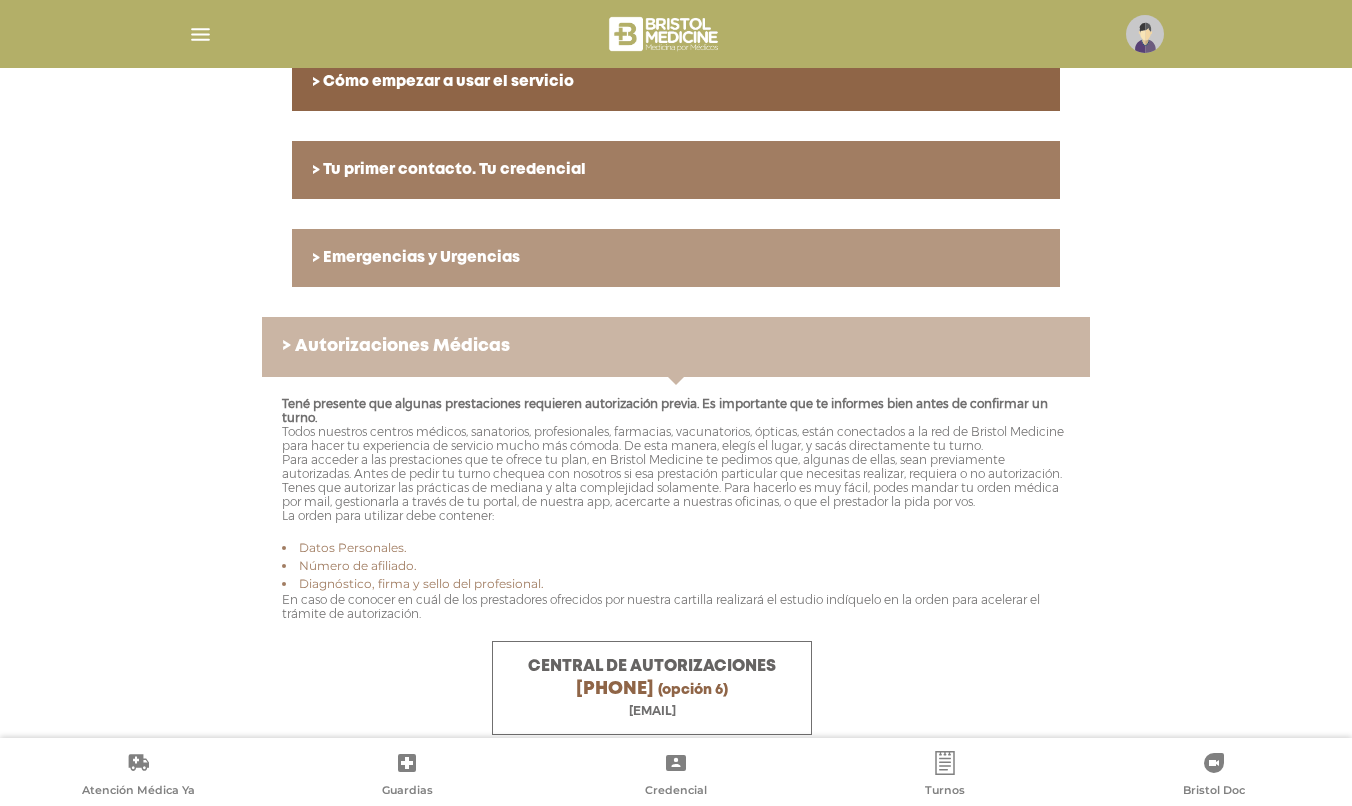 drag, startPoint x: 796, startPoint y: 727, endPoint x: 506, endPoint y: 722, distance: 290.0431 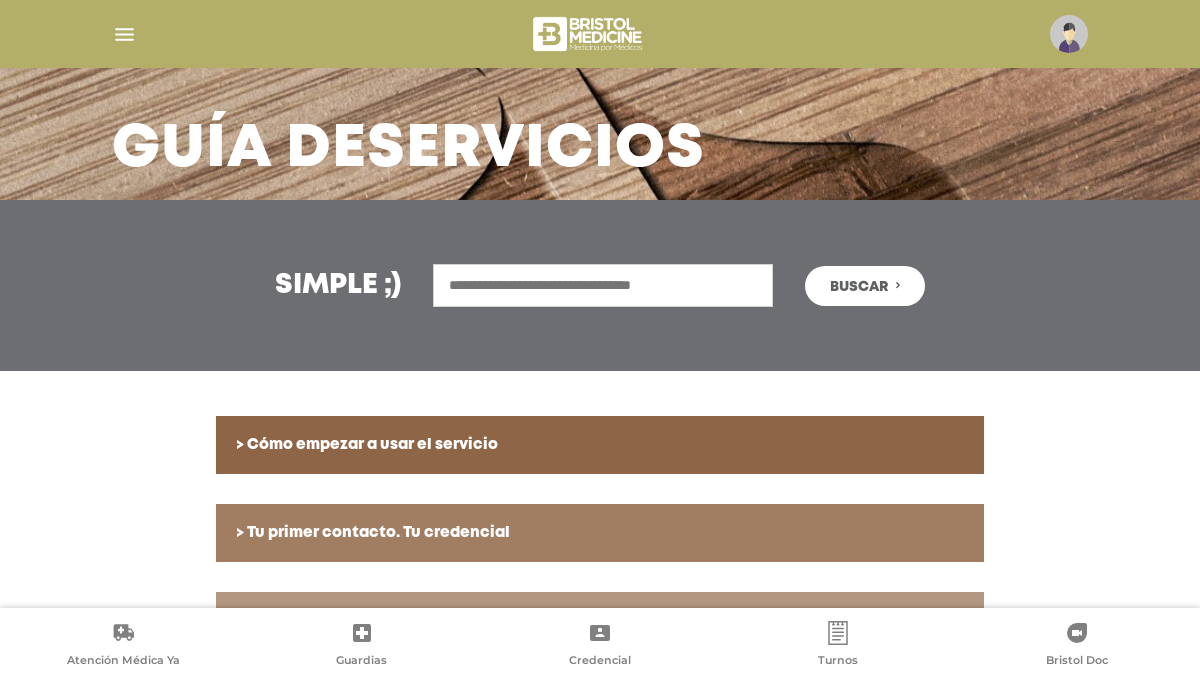 scroll, scrollTop: 0, scrollLeft: 0, axis: both 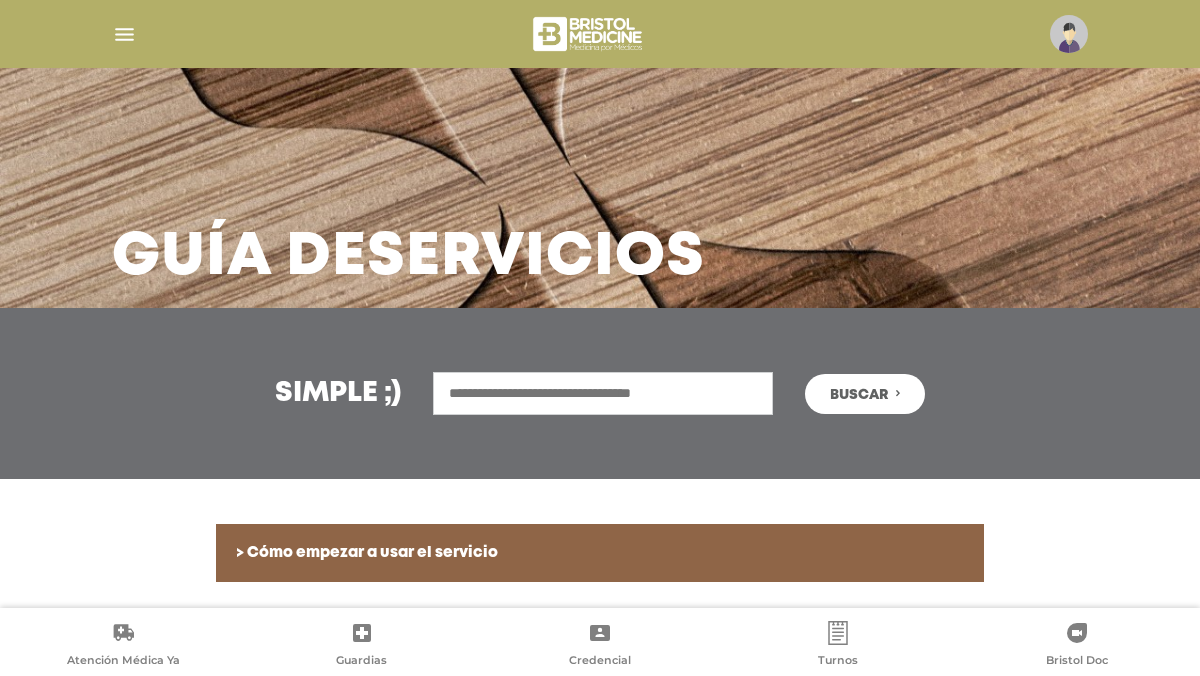 click at bounding box center [124, 34] 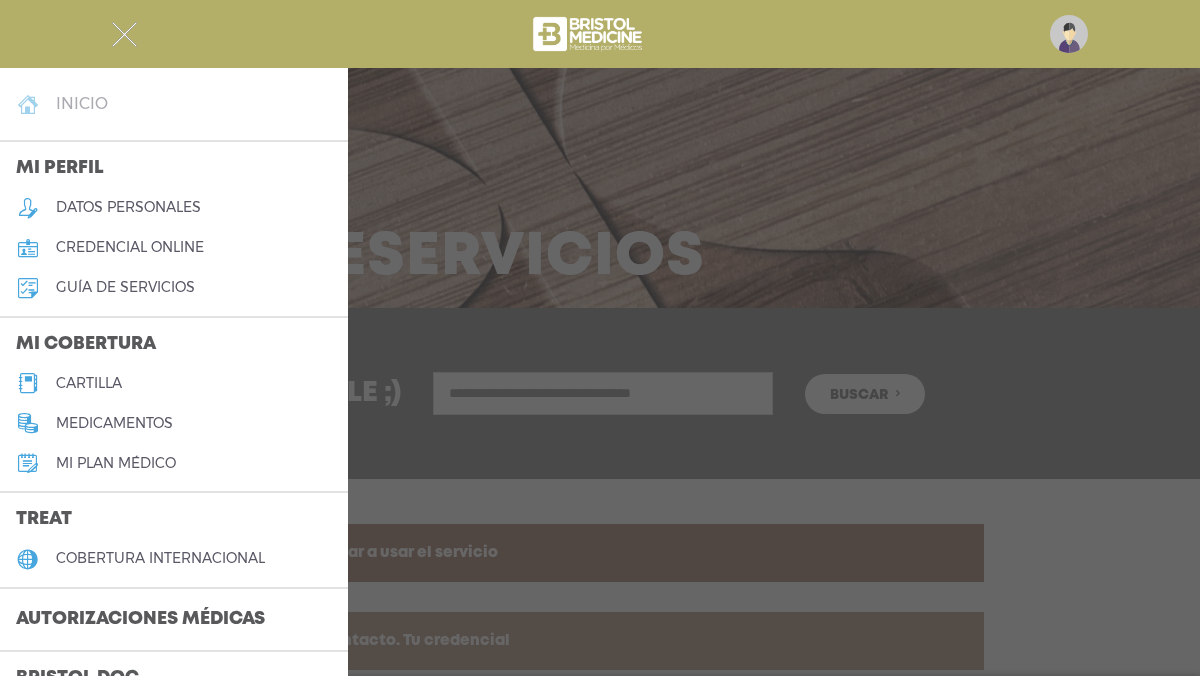 click on "inicio" at bounding box center [82, 103] 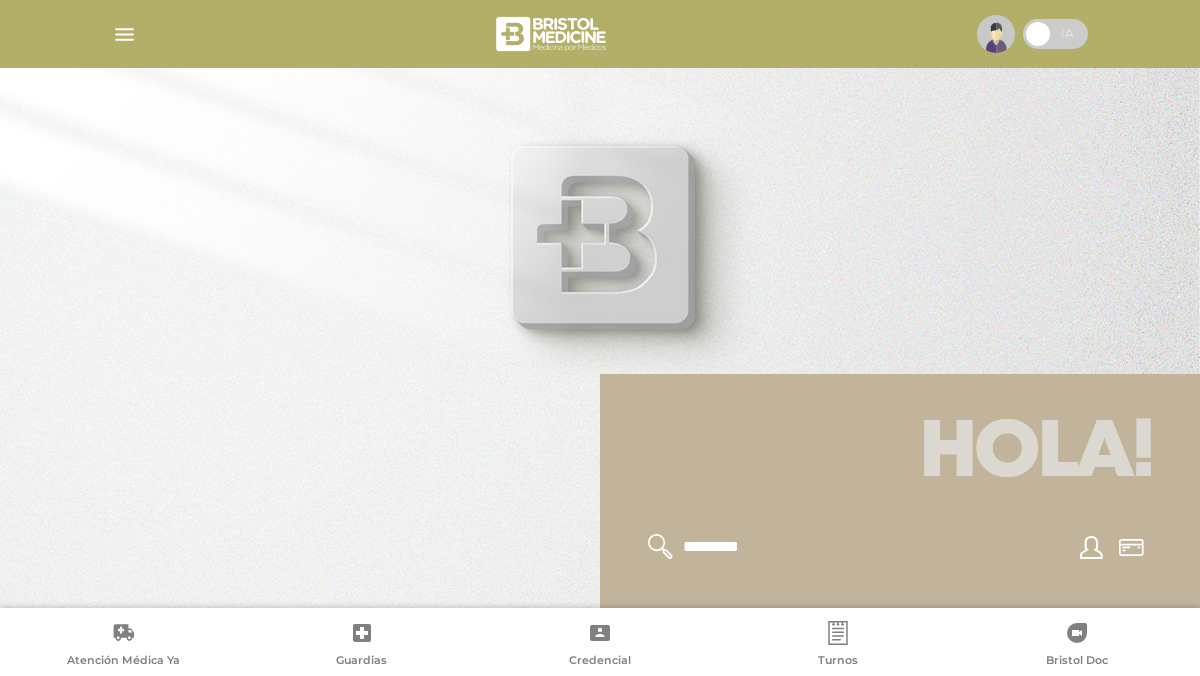 scroll, scrollTop: 0, scrollLeft: 0, axis: both 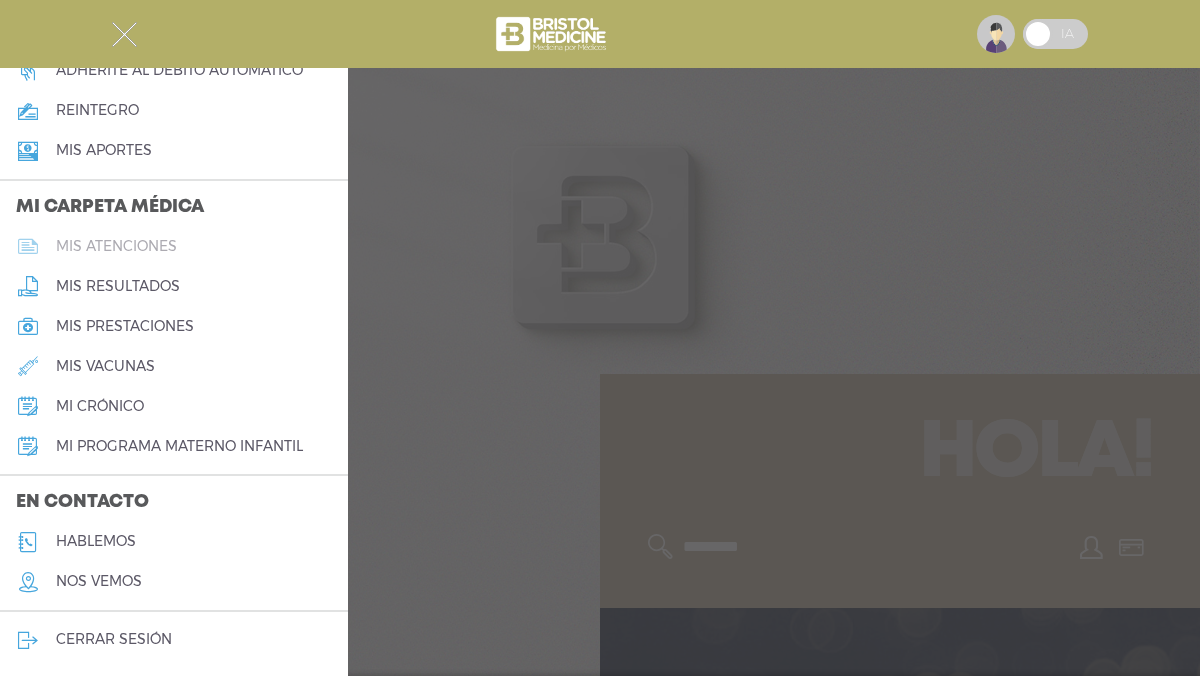 click on "mis atenciones" at bounding box center (116, 246) 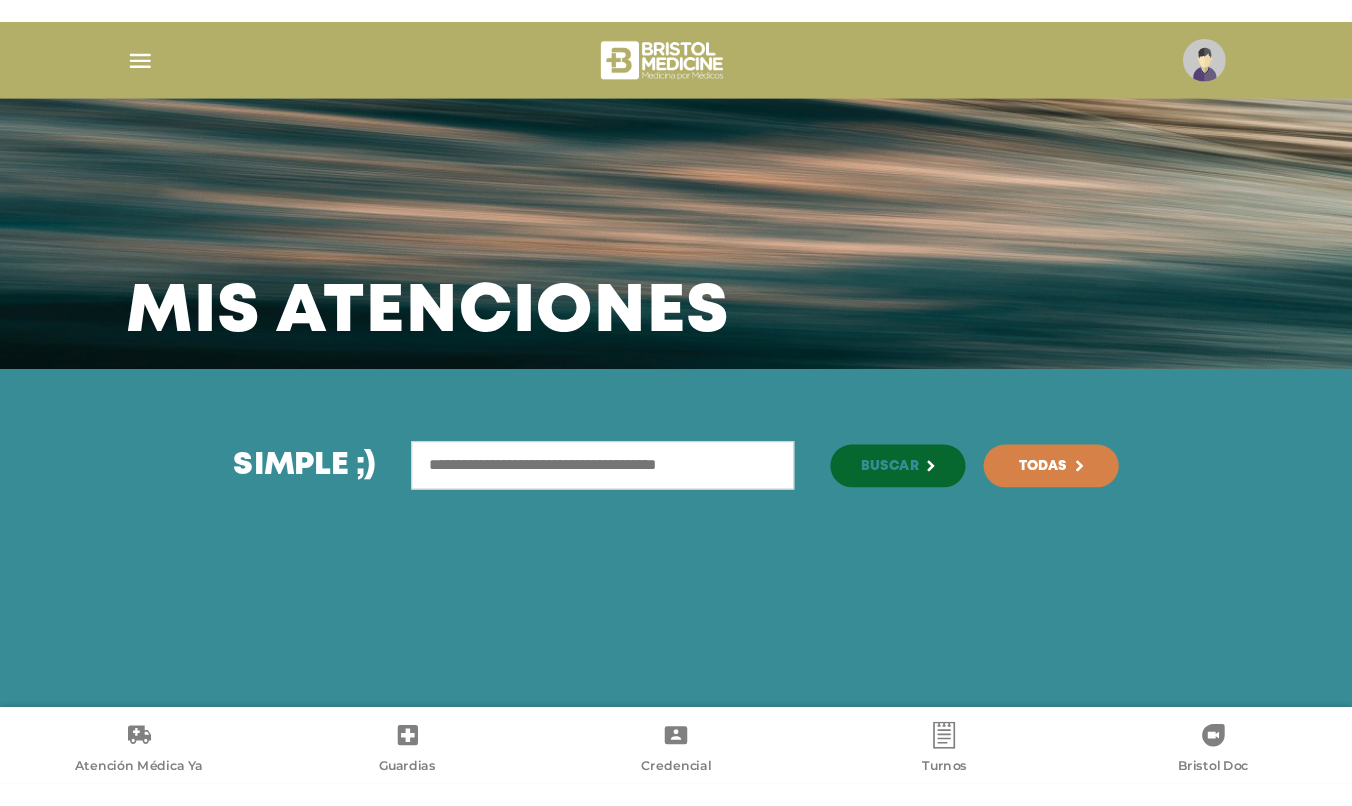 scroll, scrollTop: 0, scrollLeft: 0, axis: both 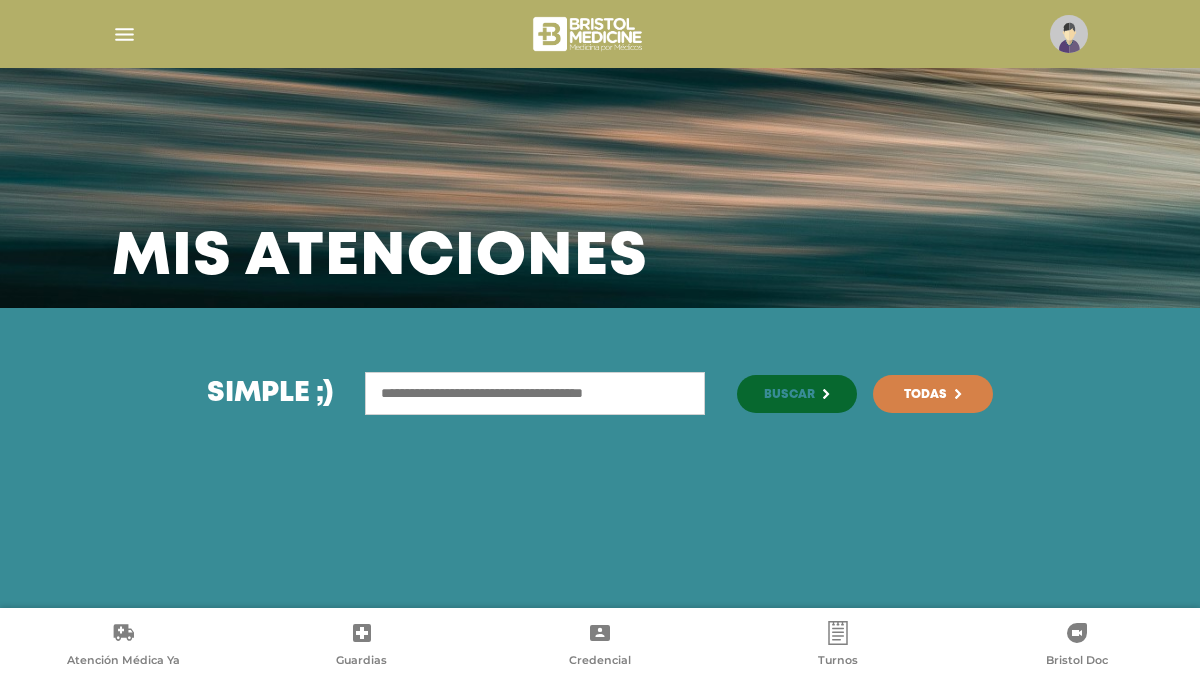 click at bounding box center (535, 393) 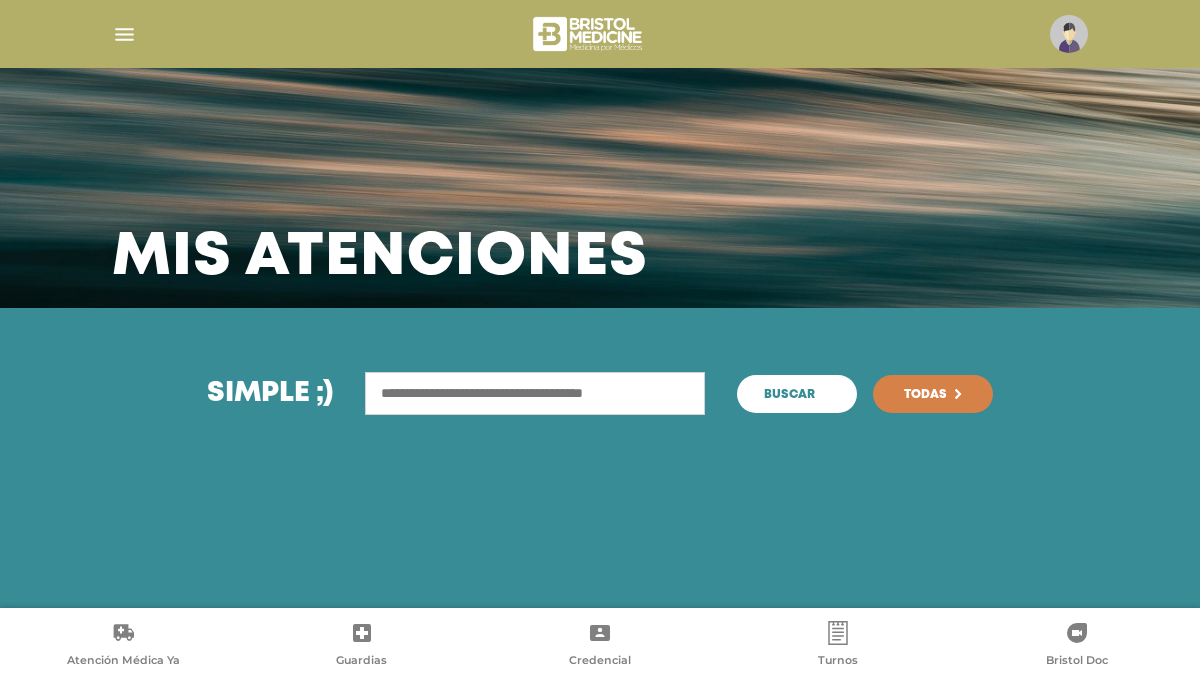 click on "Buscar" at bounding box center [797, 394] 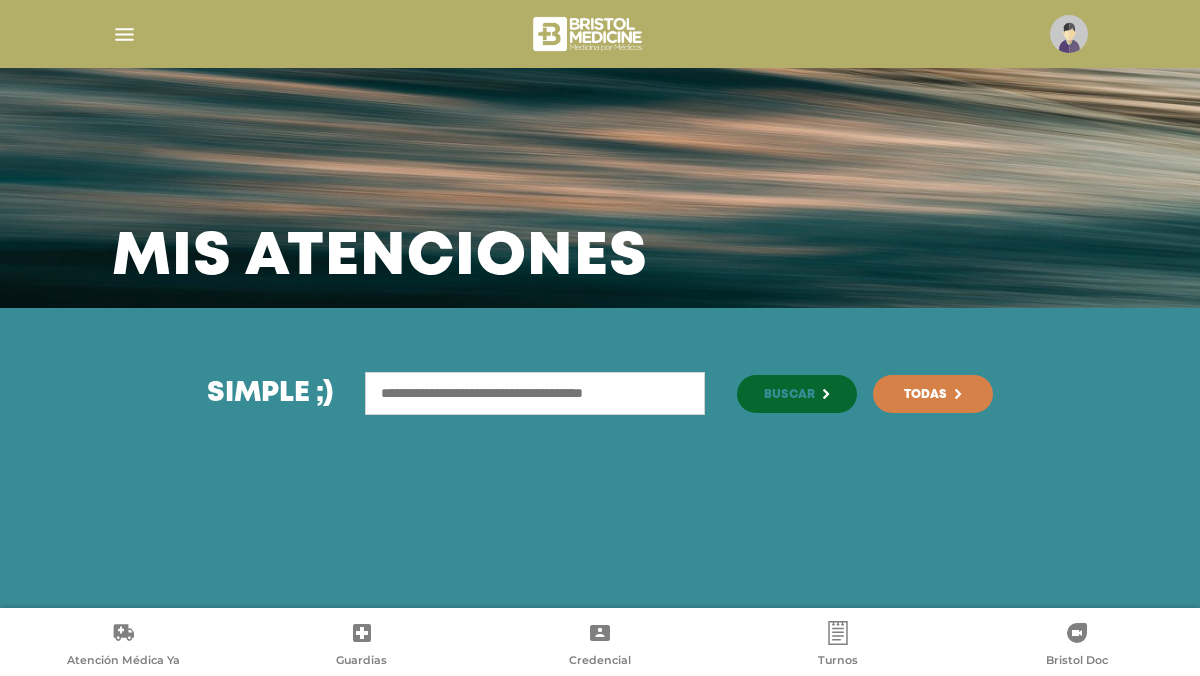 click on "Todas" at bounding box center (933, 394) 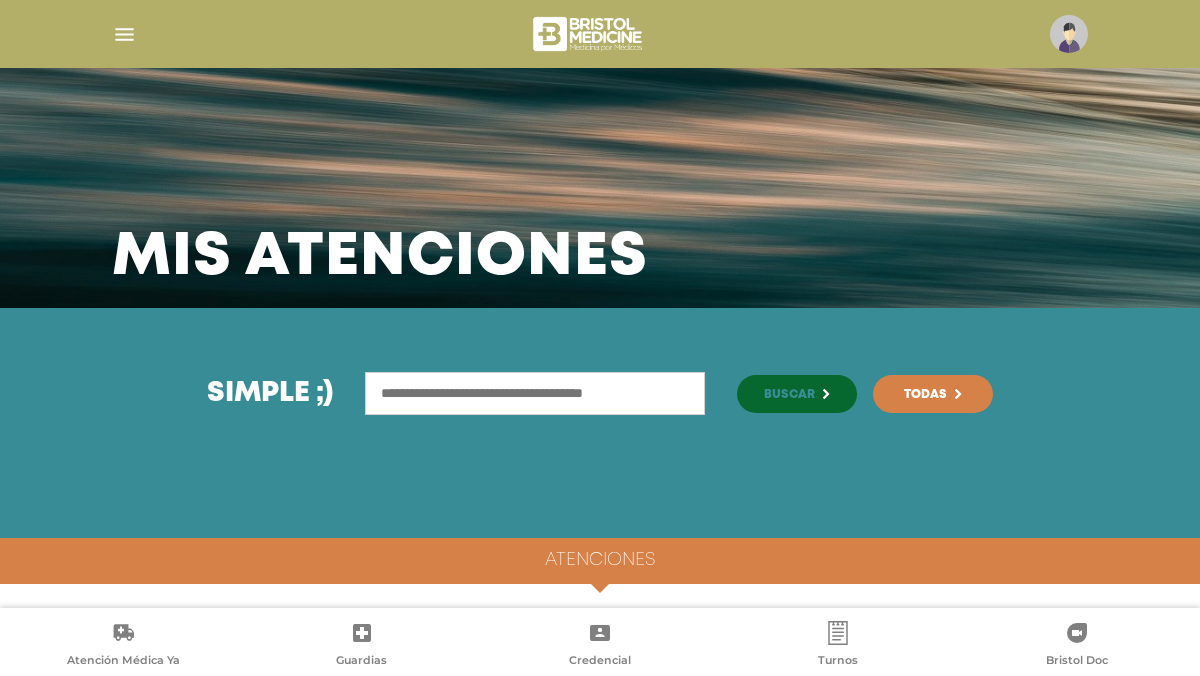 click on "Atenciones" at bounding box center (600, 561) 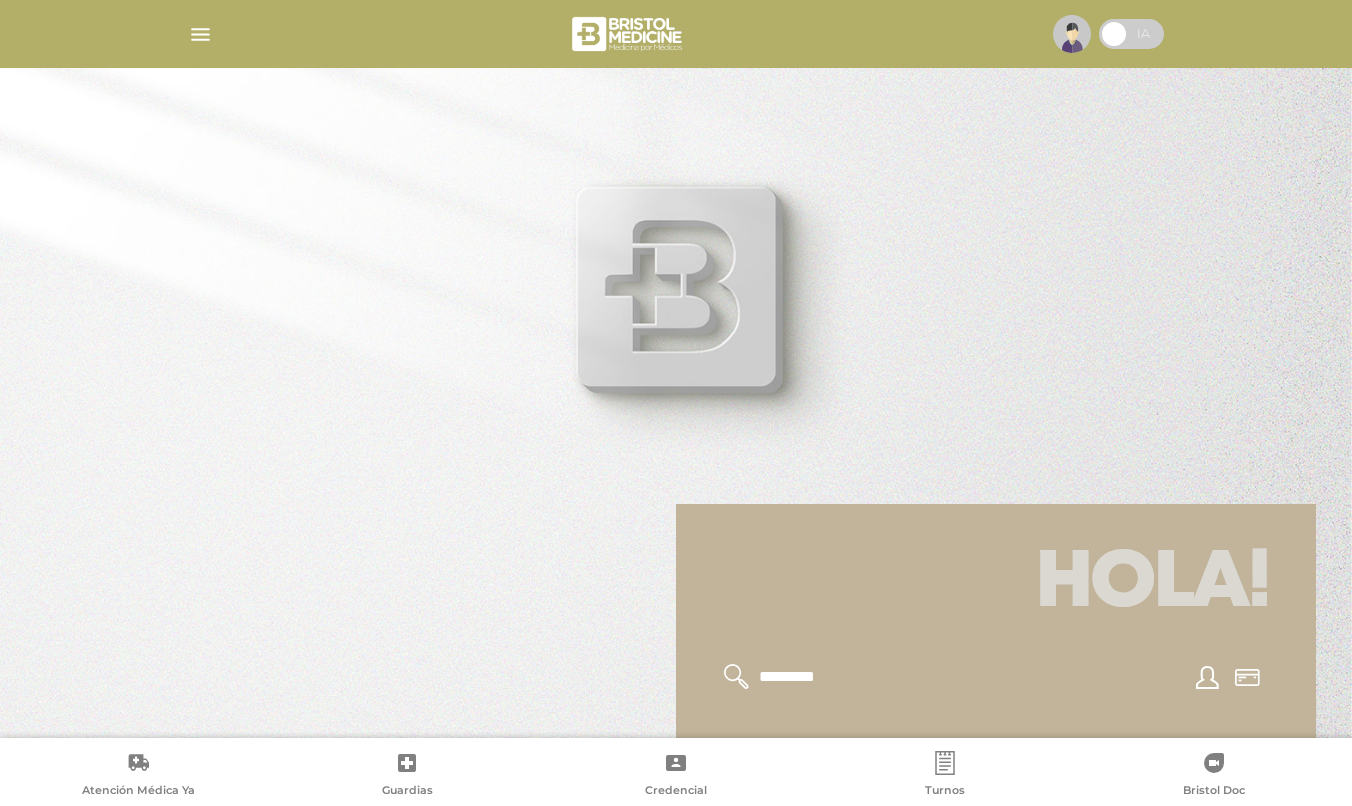 scroll, scrollTop: 0, scrollLeft: 0, axis: both 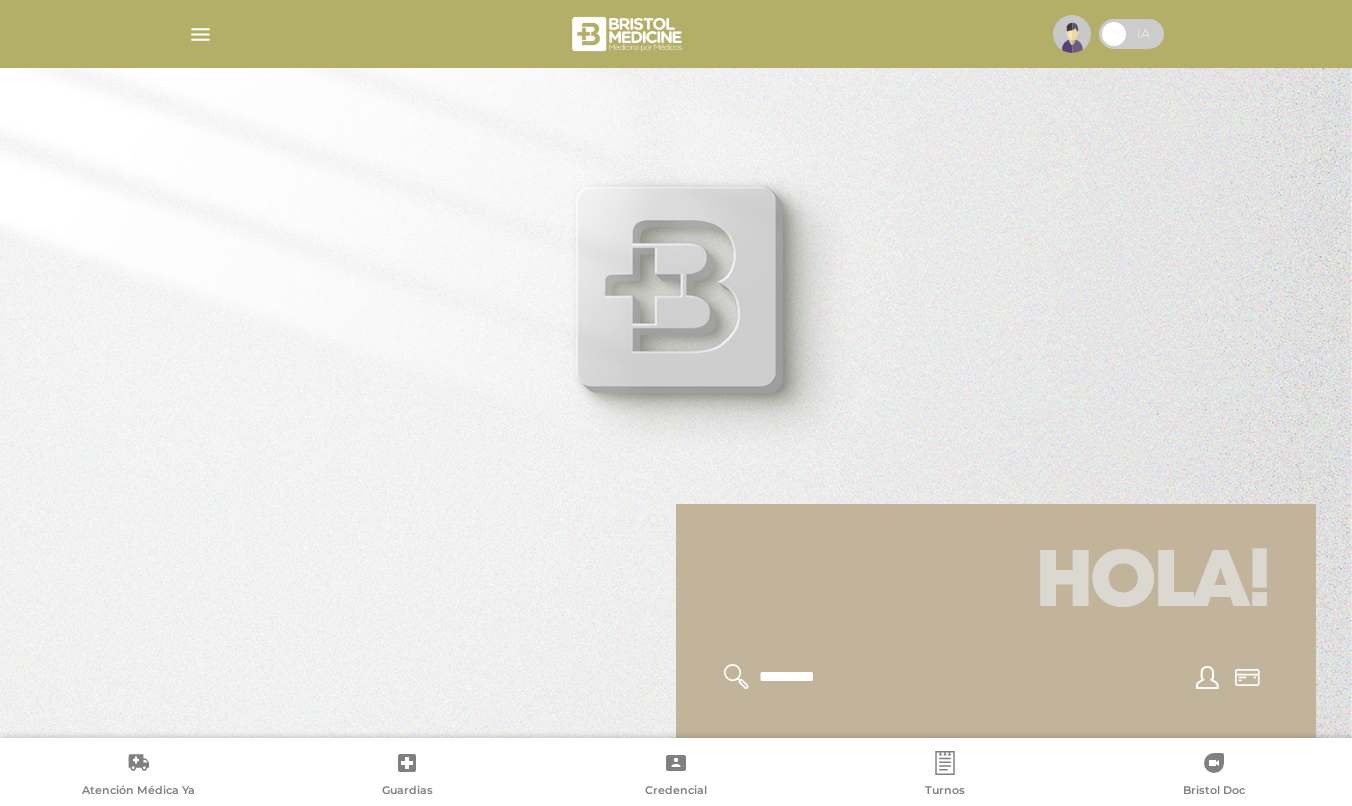 click at bounding box center (200, 34) 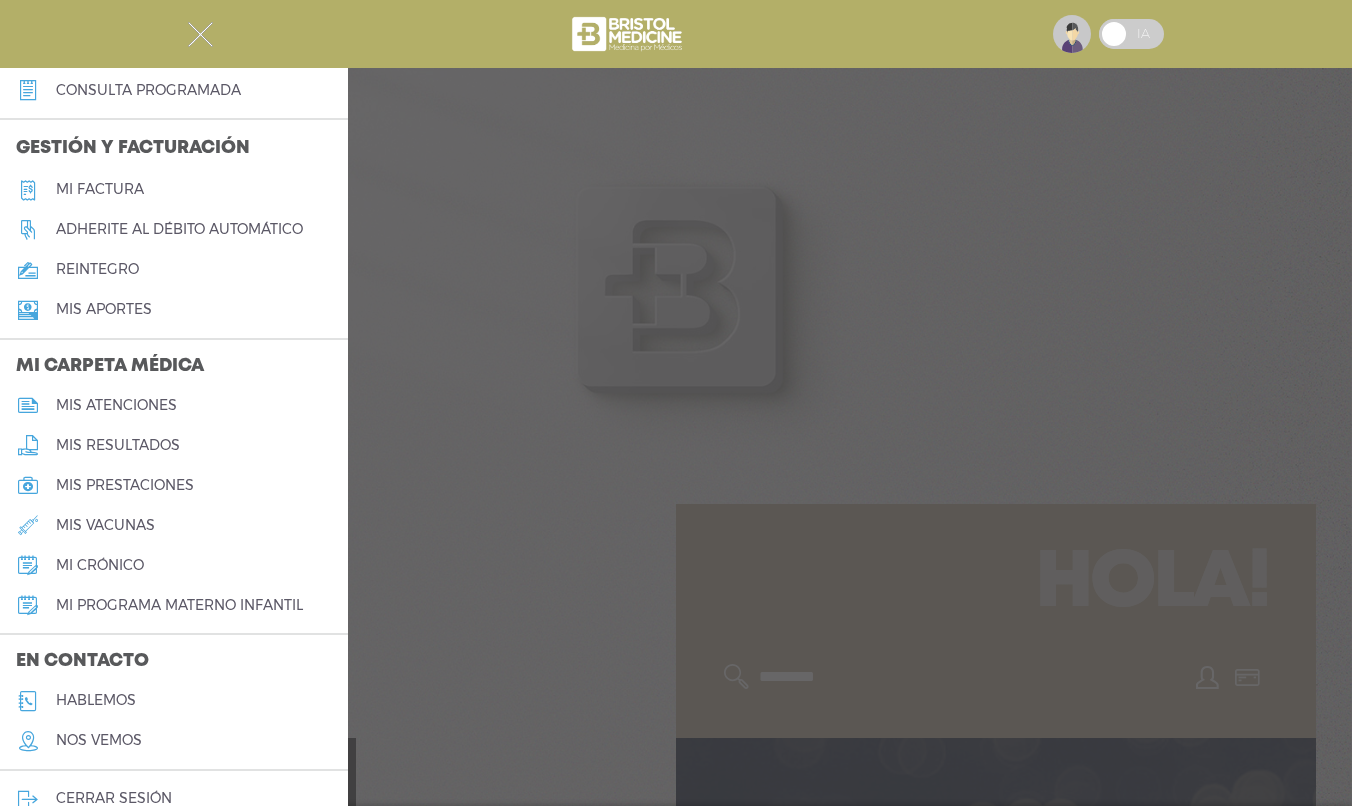 scroll, scrollTop: 697, scrollLeft: 0, axis: vertical 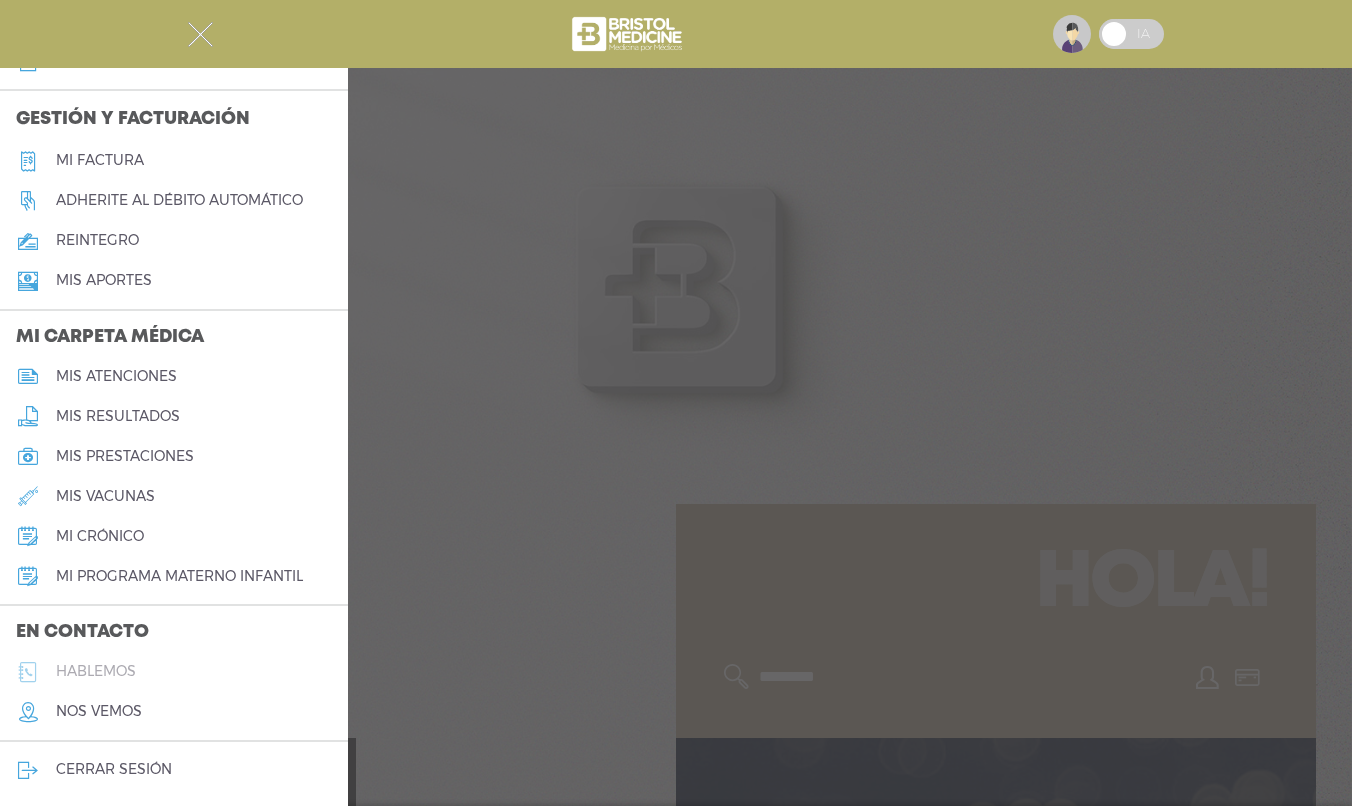 click on "hablemos" at bounding box center (96, 671) 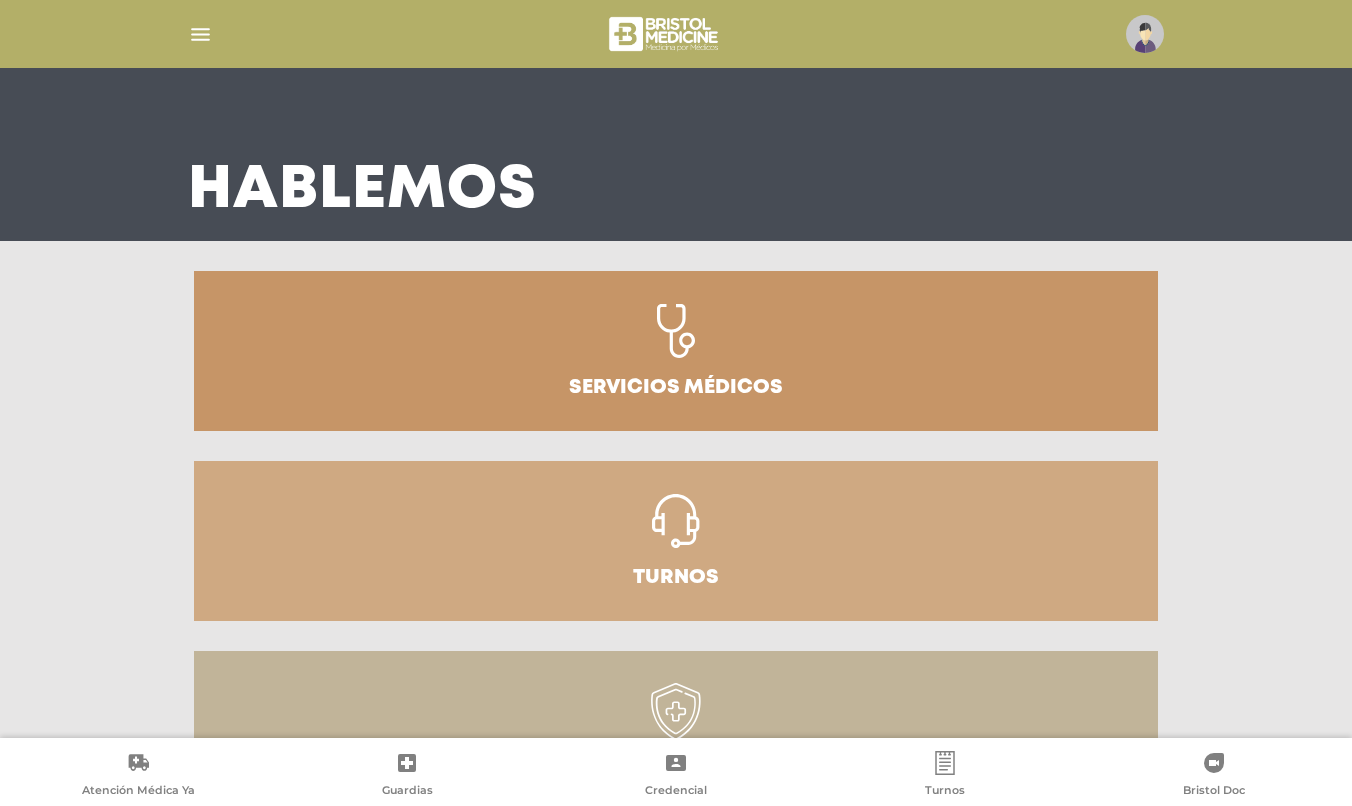 scroll, scrollTop: 65, scrollLeft: 0, axis: vertical 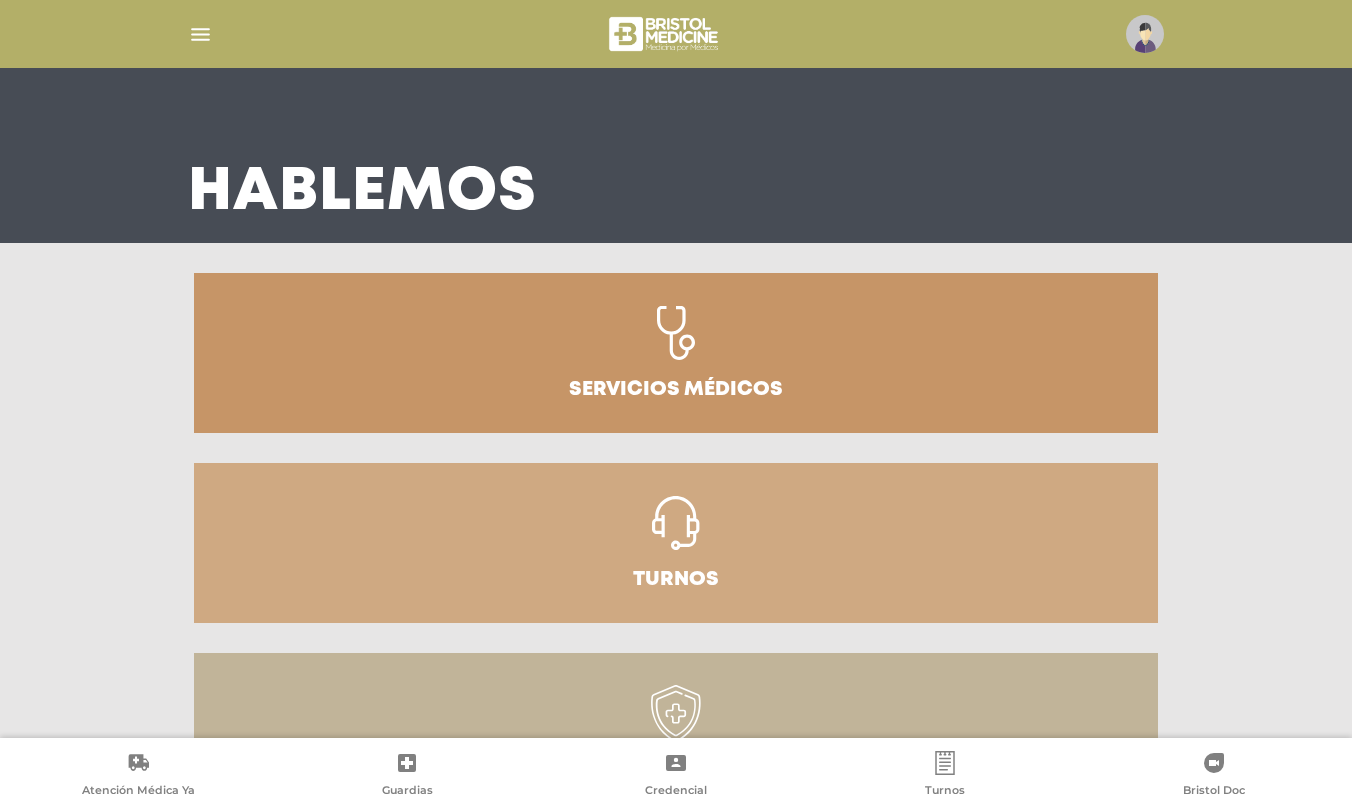 click 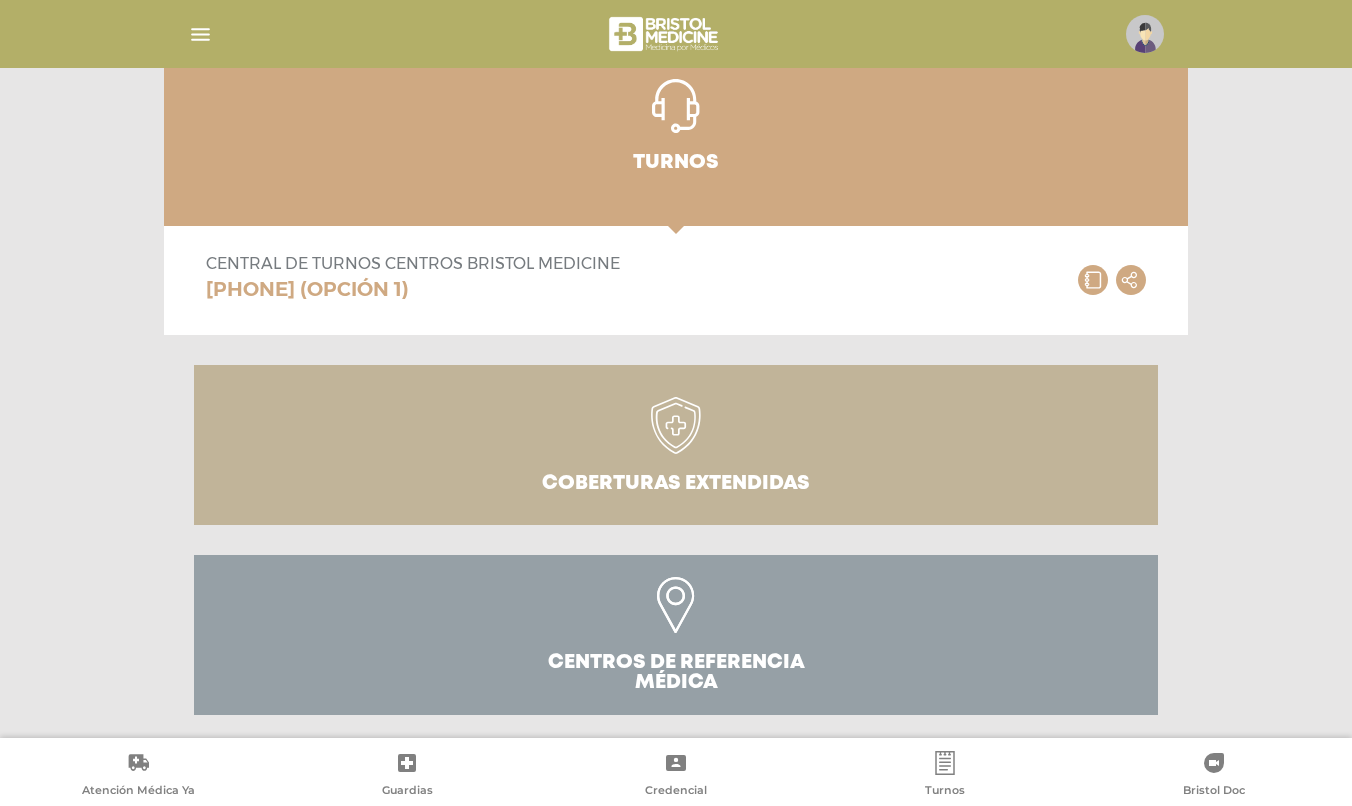 scroll, scrollTop: 509, scrollLeft: 0, axis: vertical 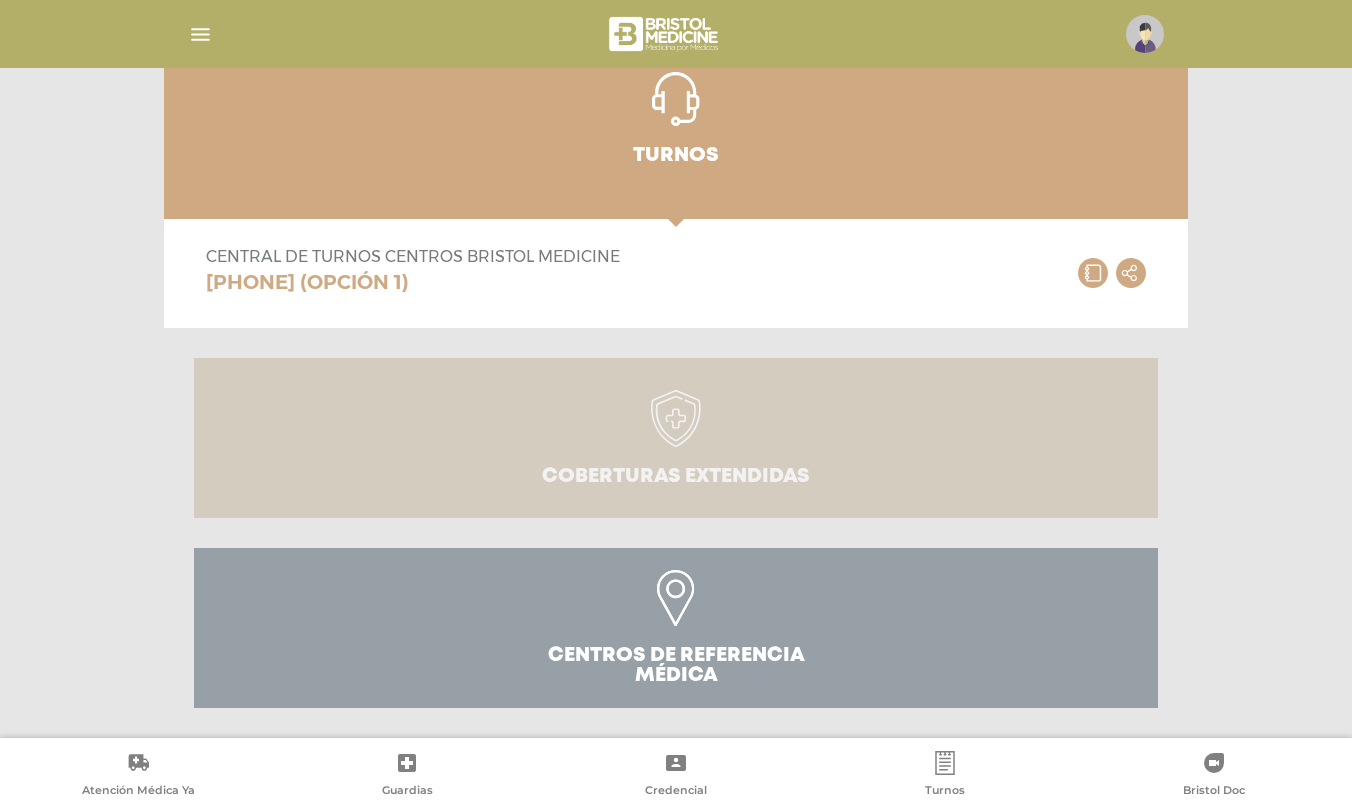 click at bounding box center (676, 428) 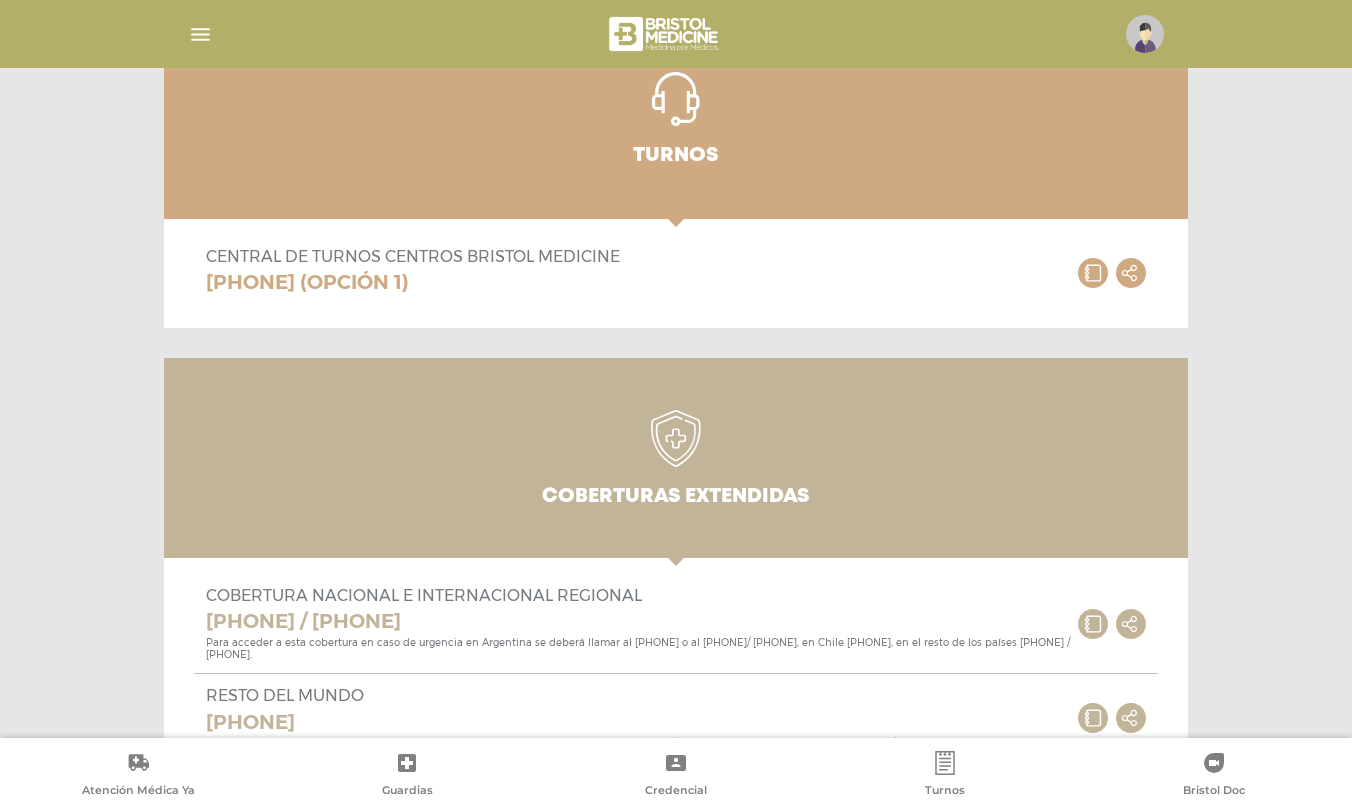 scroll, scrollTop: 0, scrollLeft: 0, axis: both 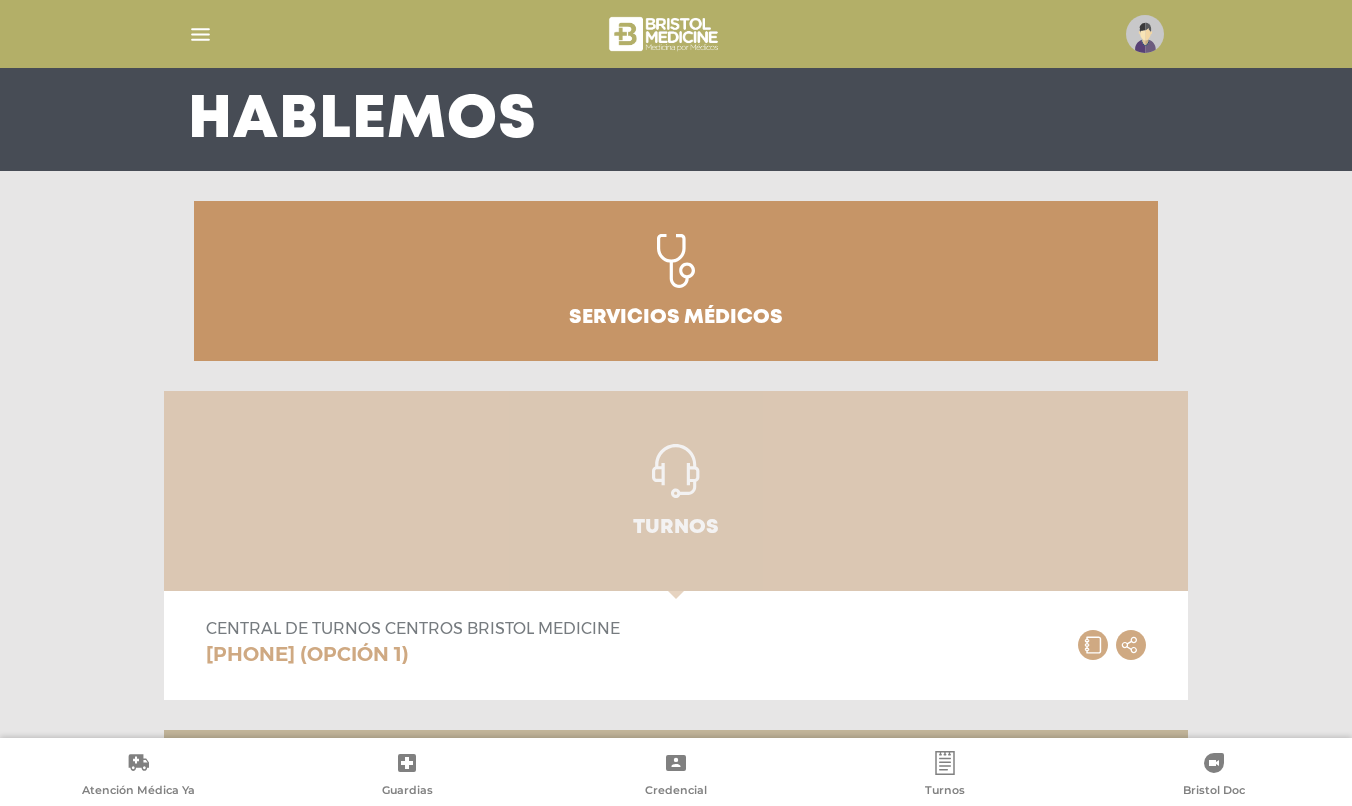 click on "Turnos" at bounding box center [676, 491] 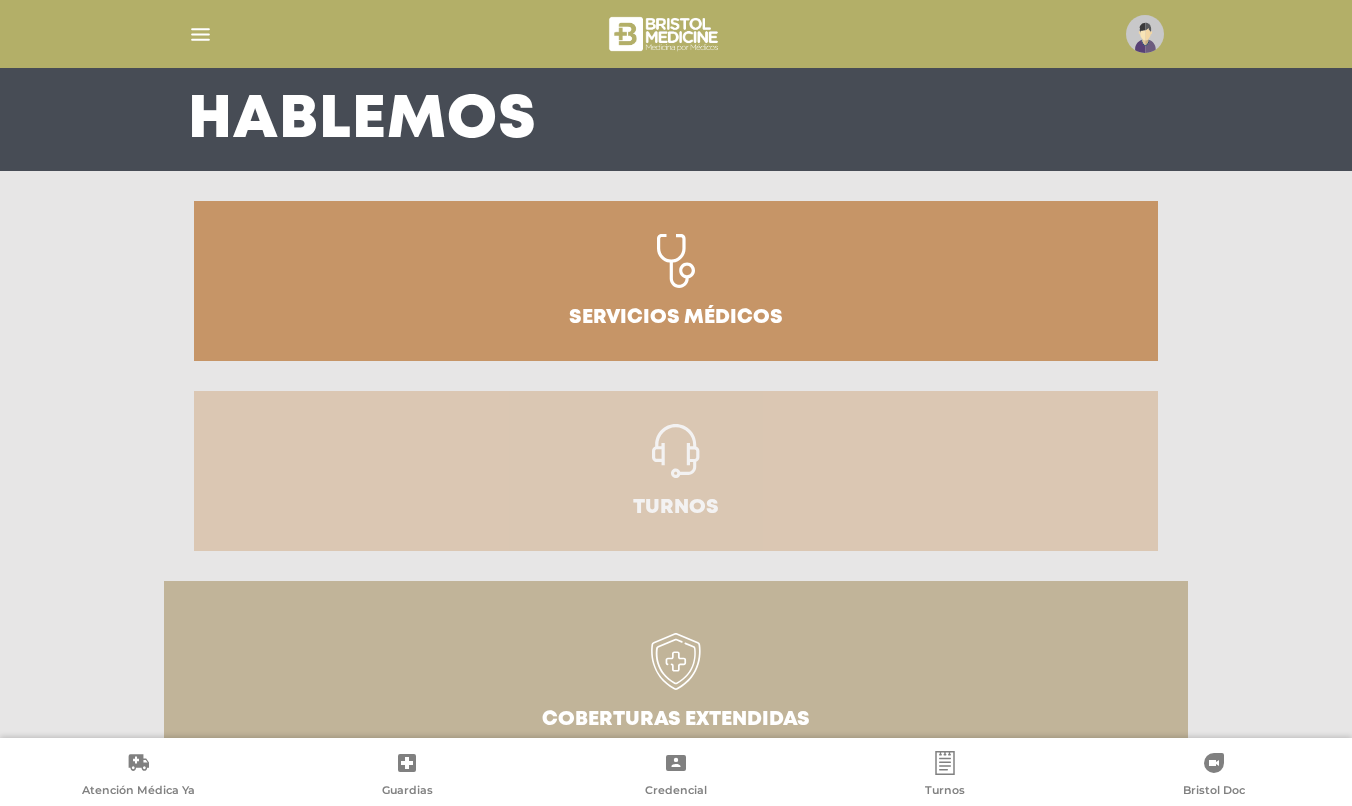 click on "Turnos" at bounding box center [676, 471] 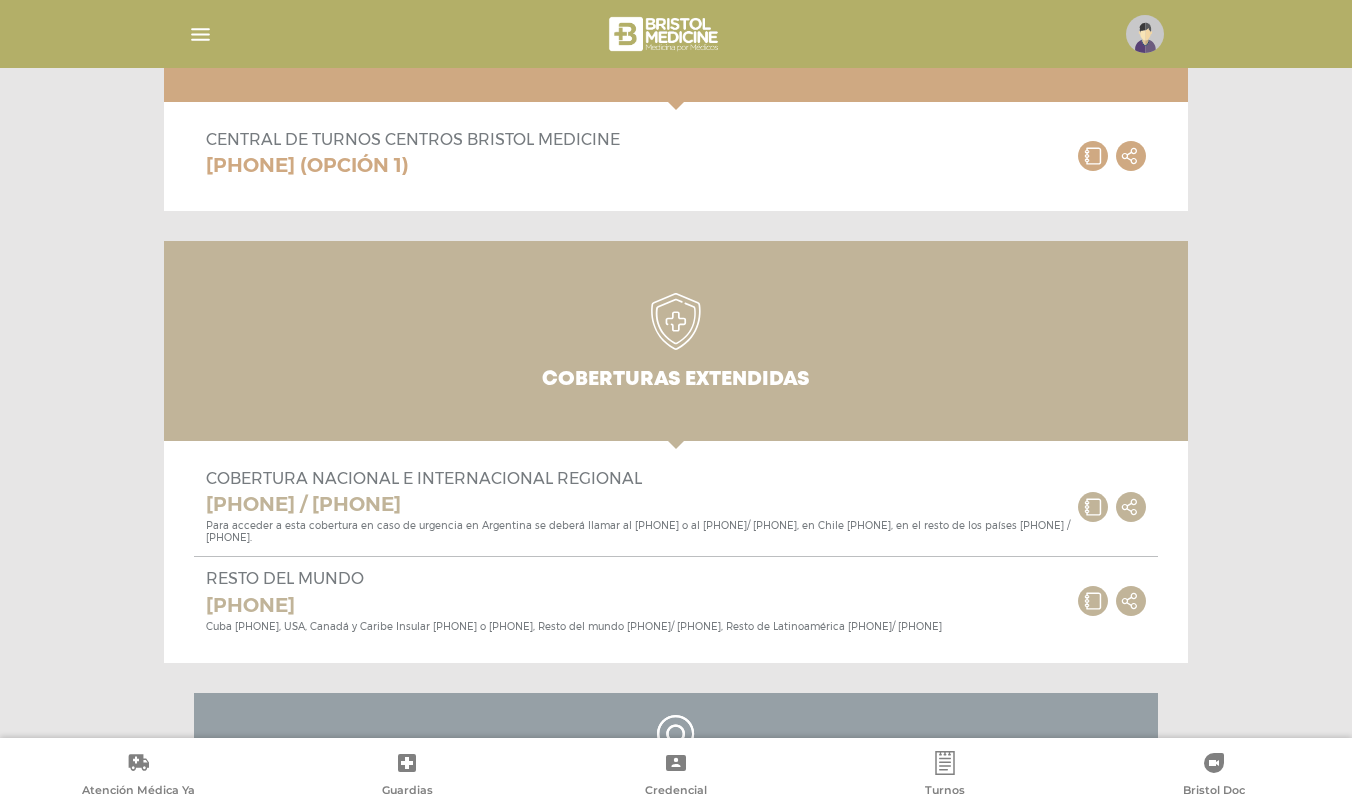 scroll, scrollTop: 629, scrollLeft: 0, axis: vertical 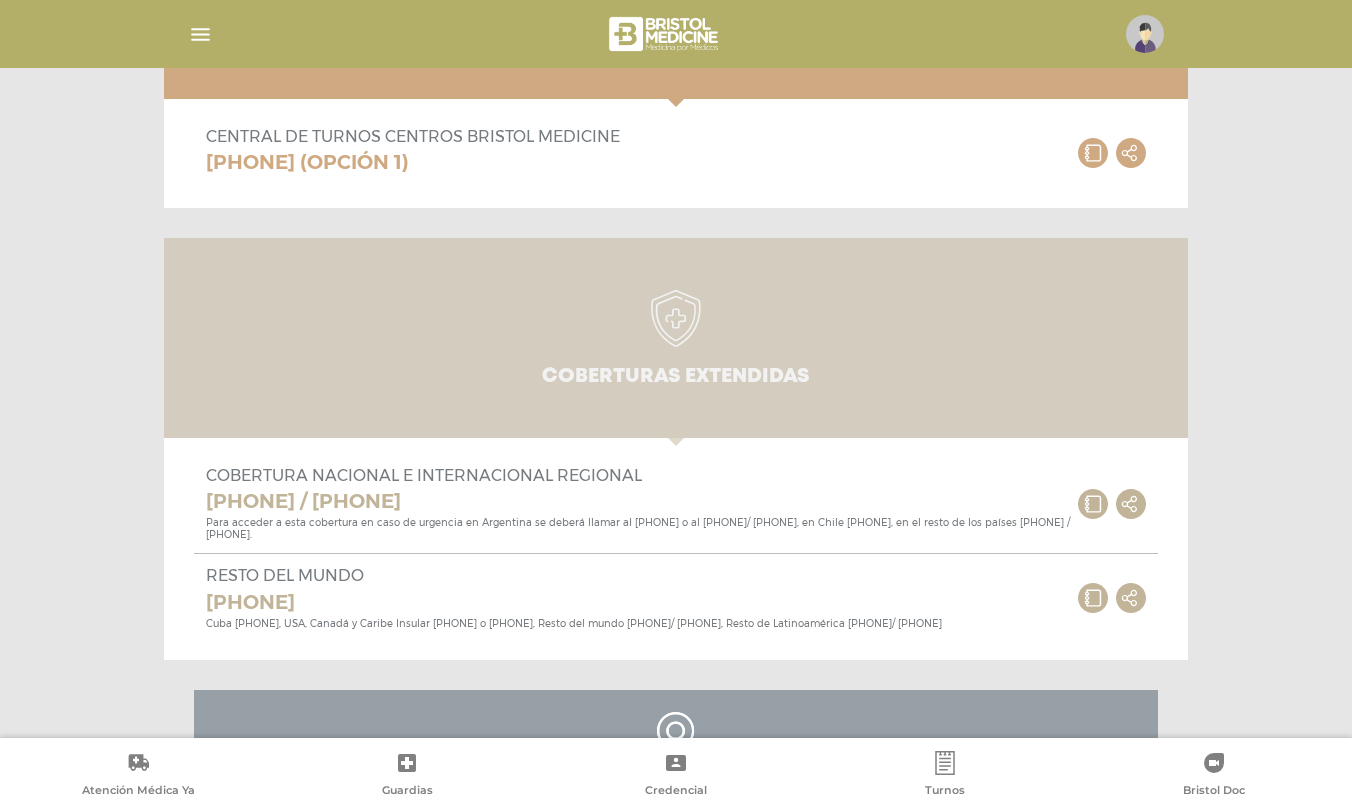 click on "Coberturas Extendidas" at bounding box center (676, 377) 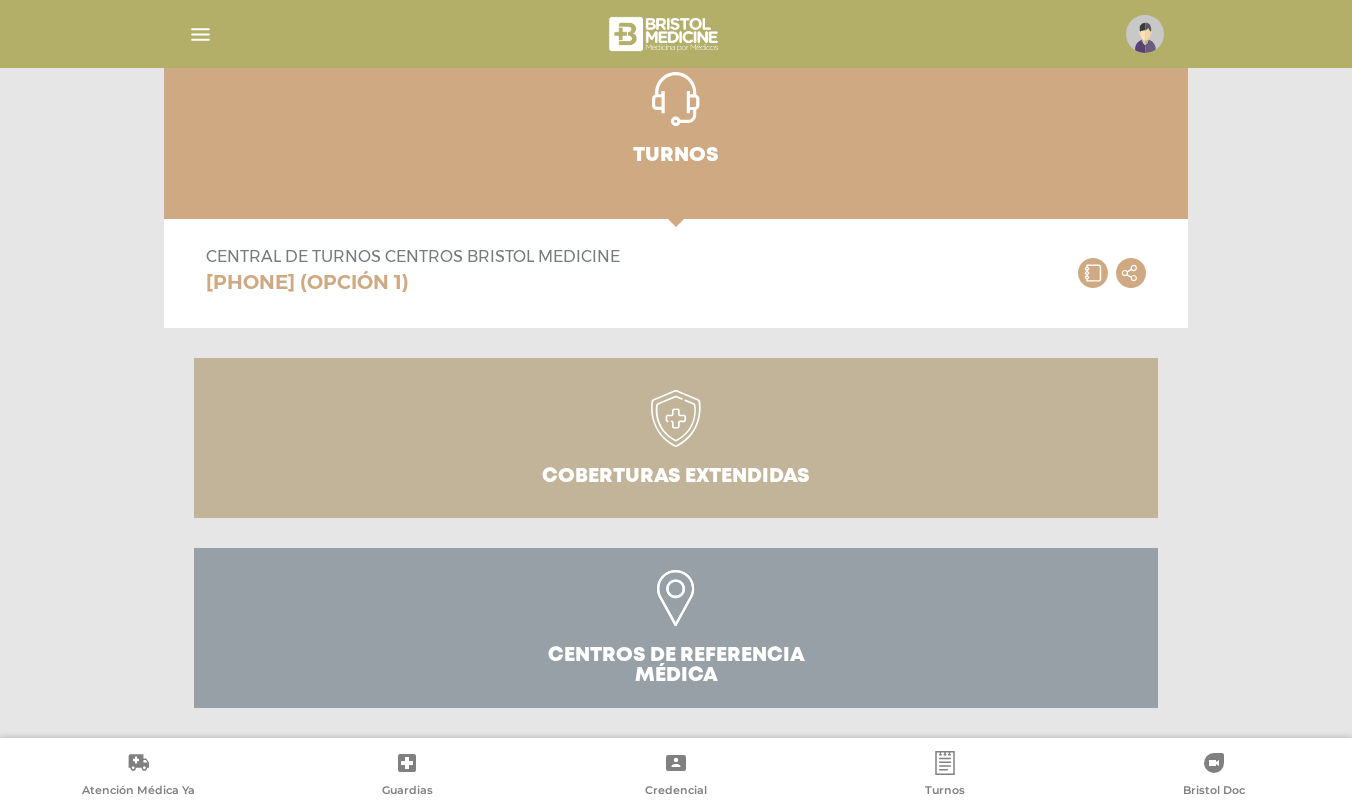 scroll, scrollTop: 509, scrollLeft: 0, axis: vertical 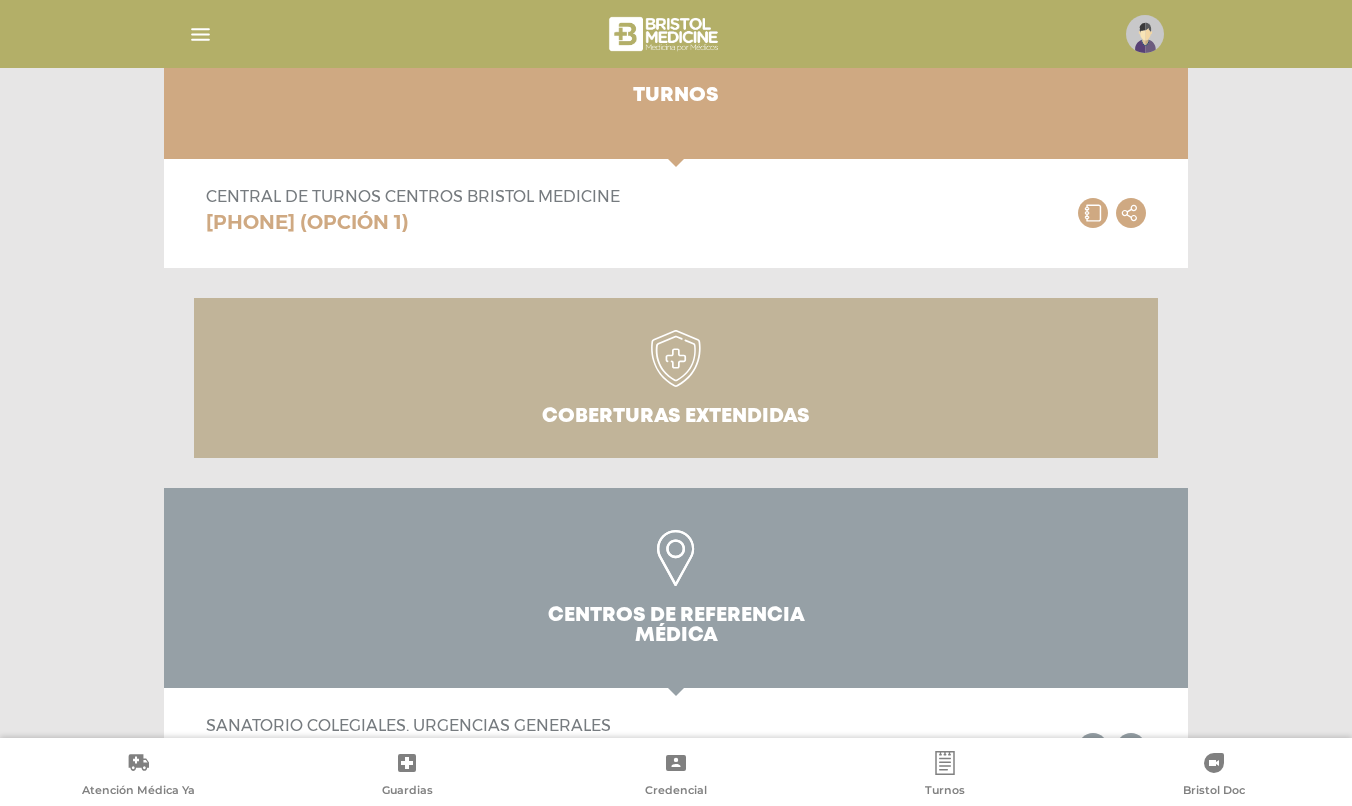 click on "Centros de Referencia Médica" at bounding box center [676, 626] 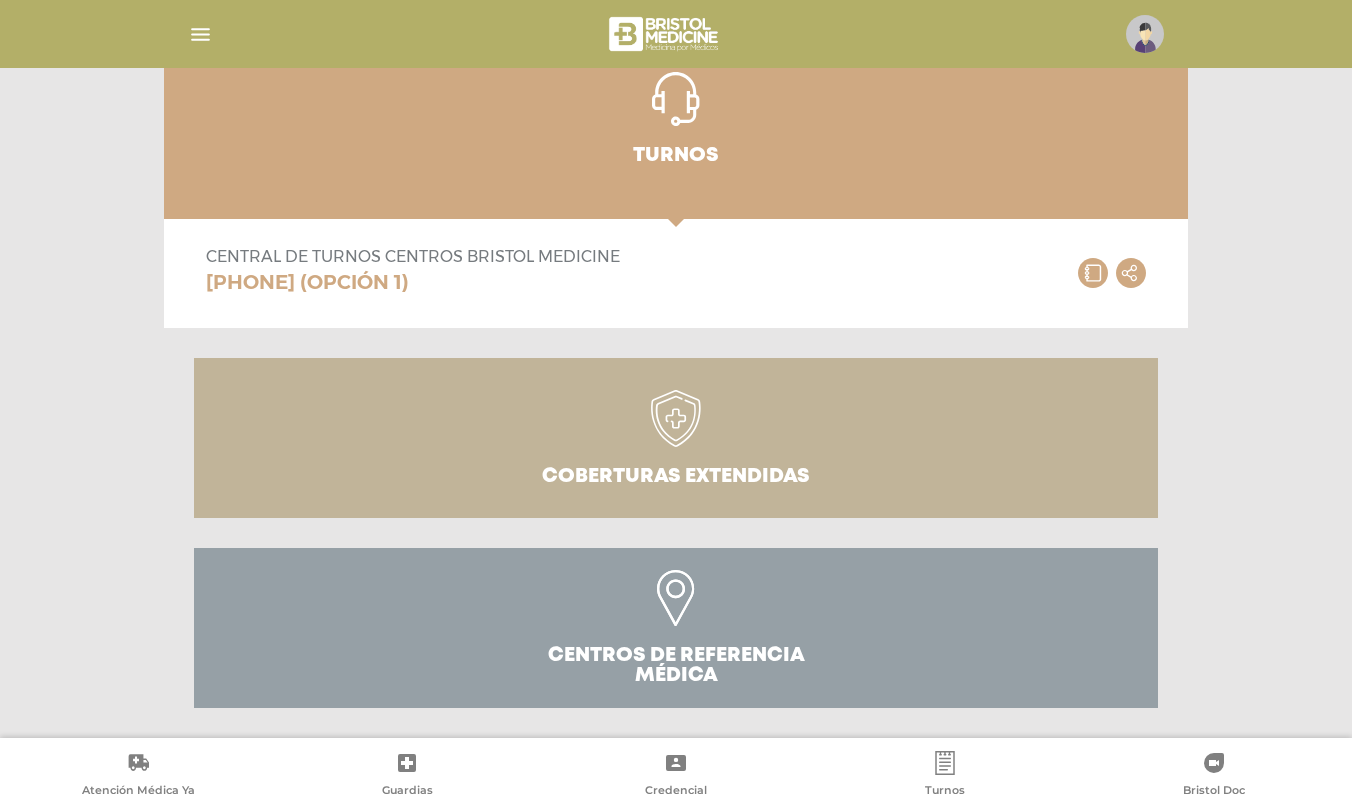 click 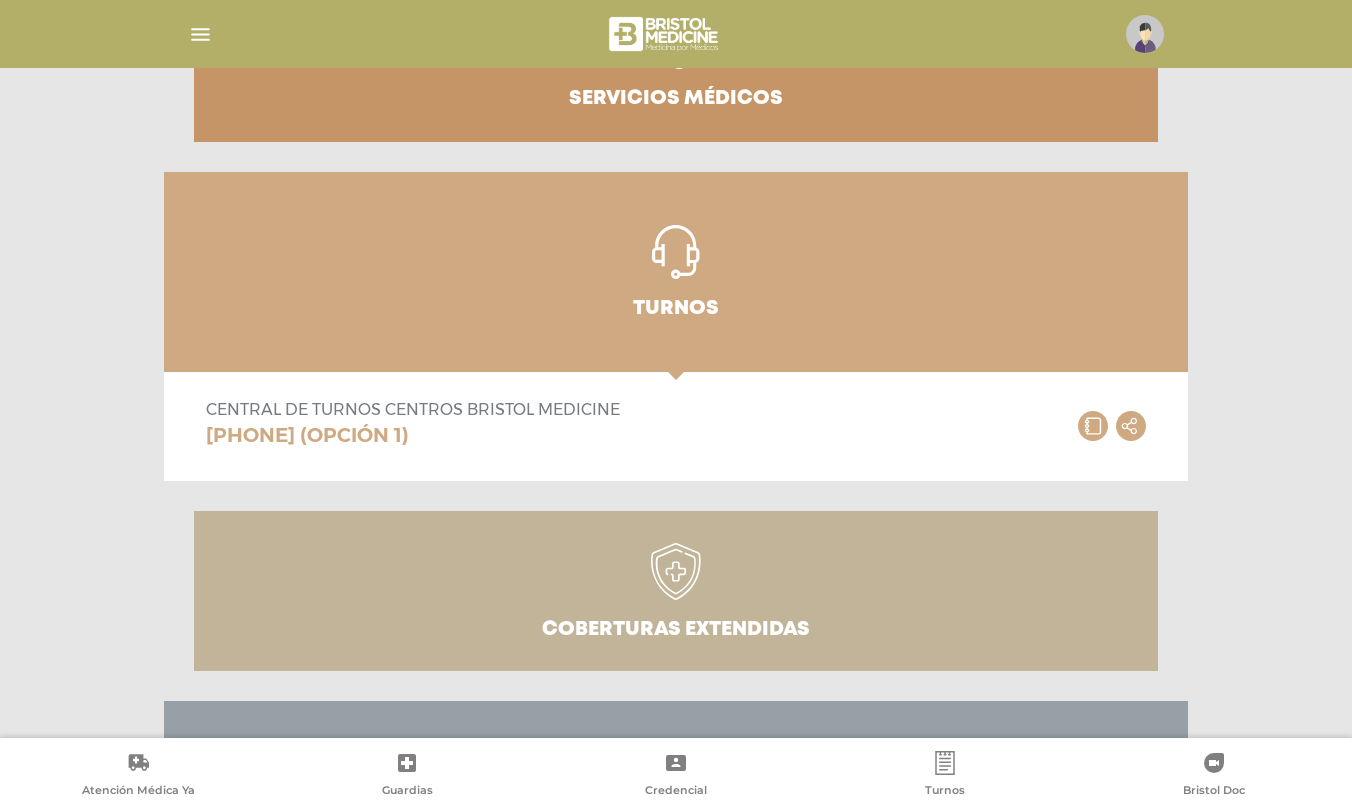 scroll, scrollTop: 0, scrollLeft: 0, axis: both 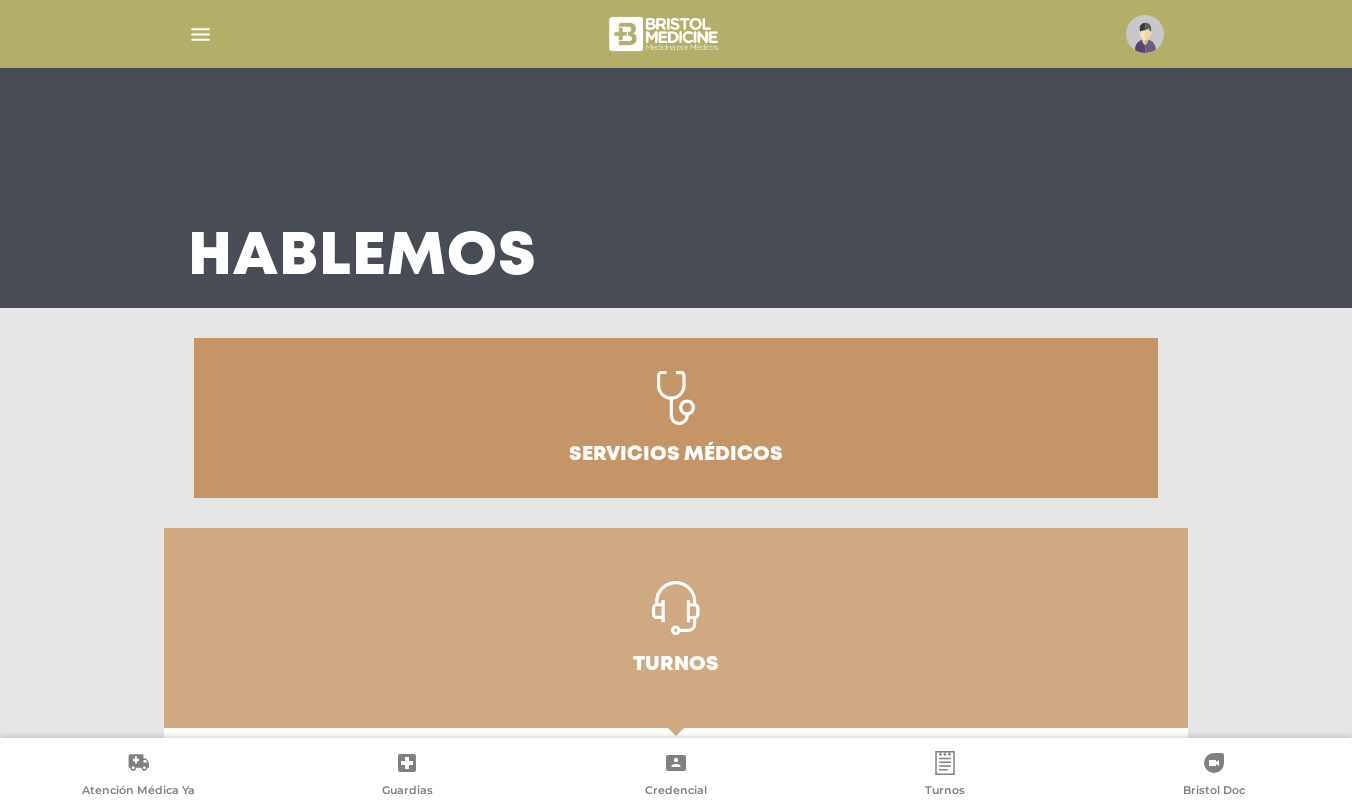 click on "Turnos" at bounding box center [676, 628] 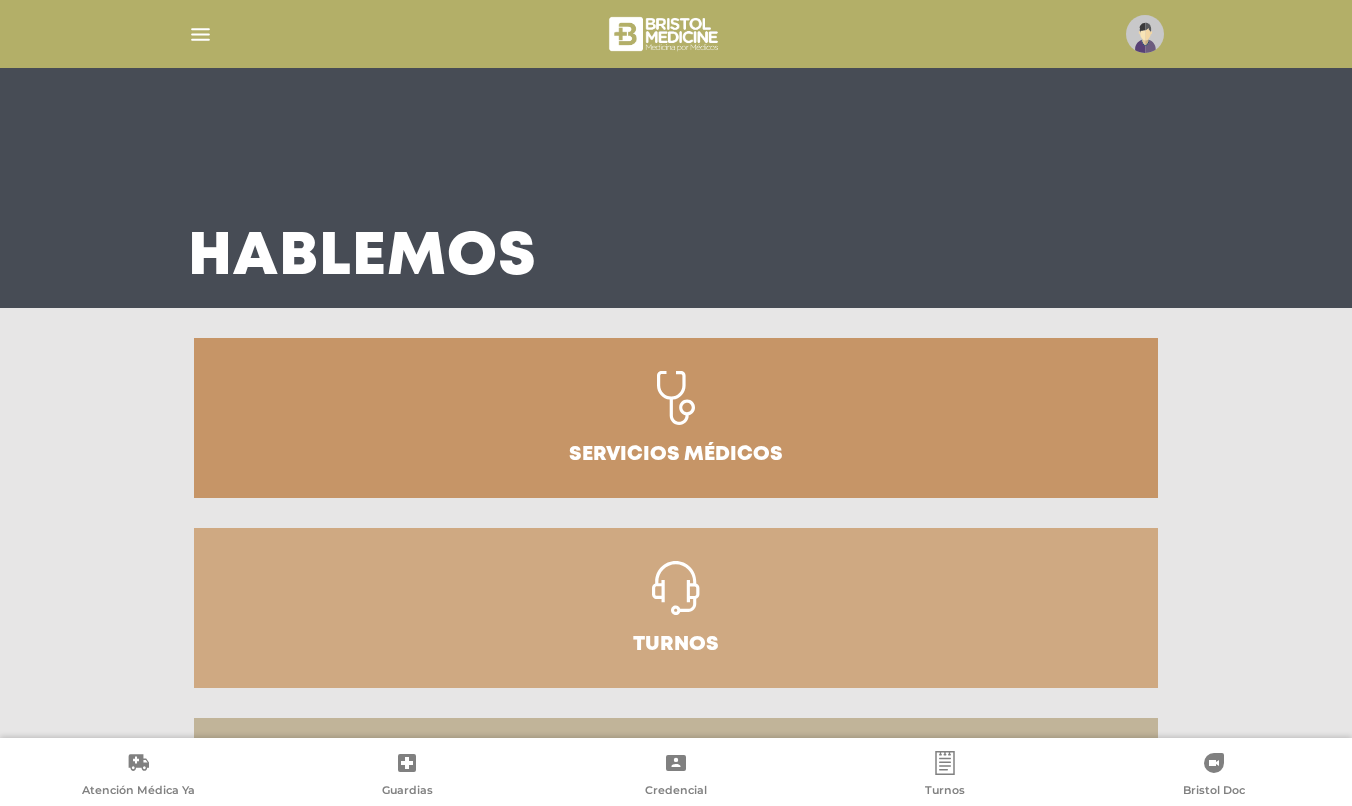 click on "Turnos" at bounding box center (676, 608) 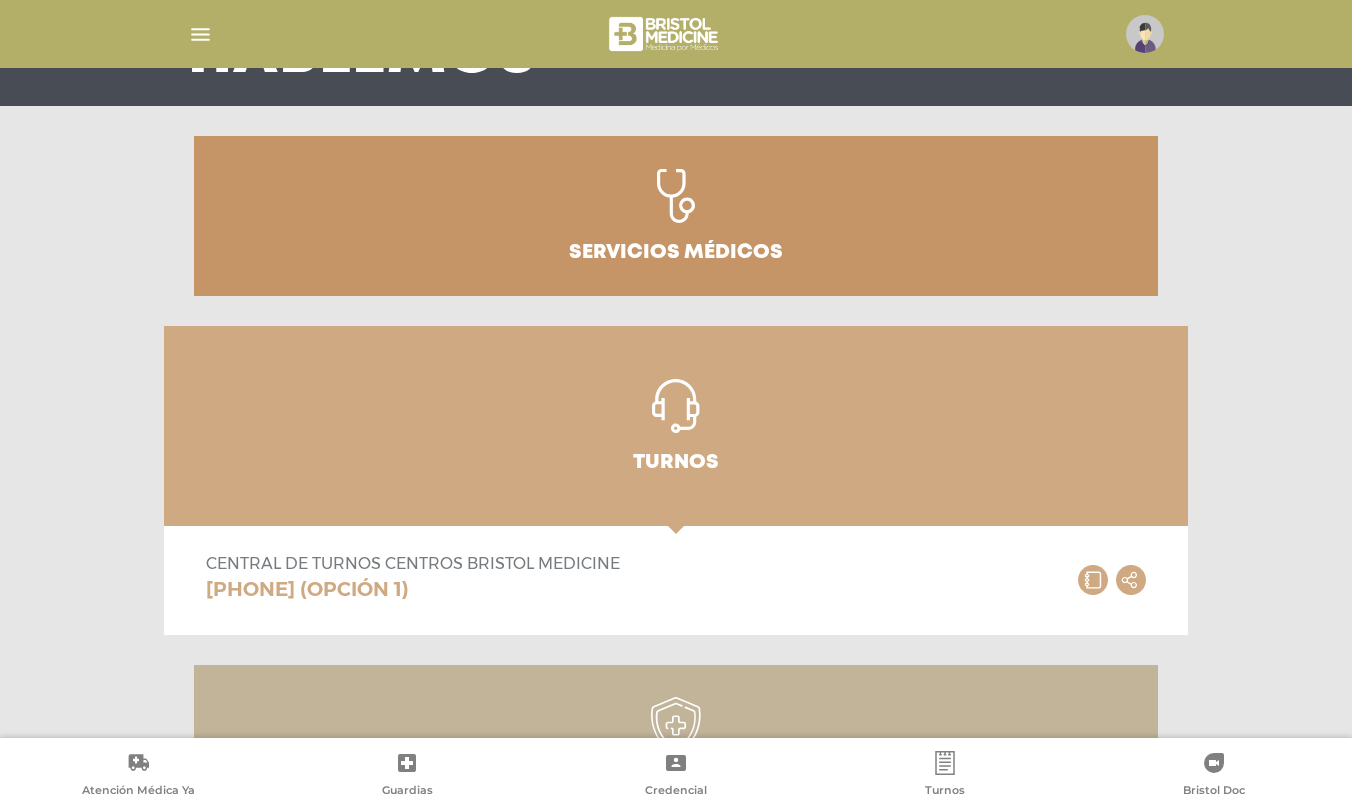 scroll, scrollTop: 206, scrollLeft: 0, axis: vertical 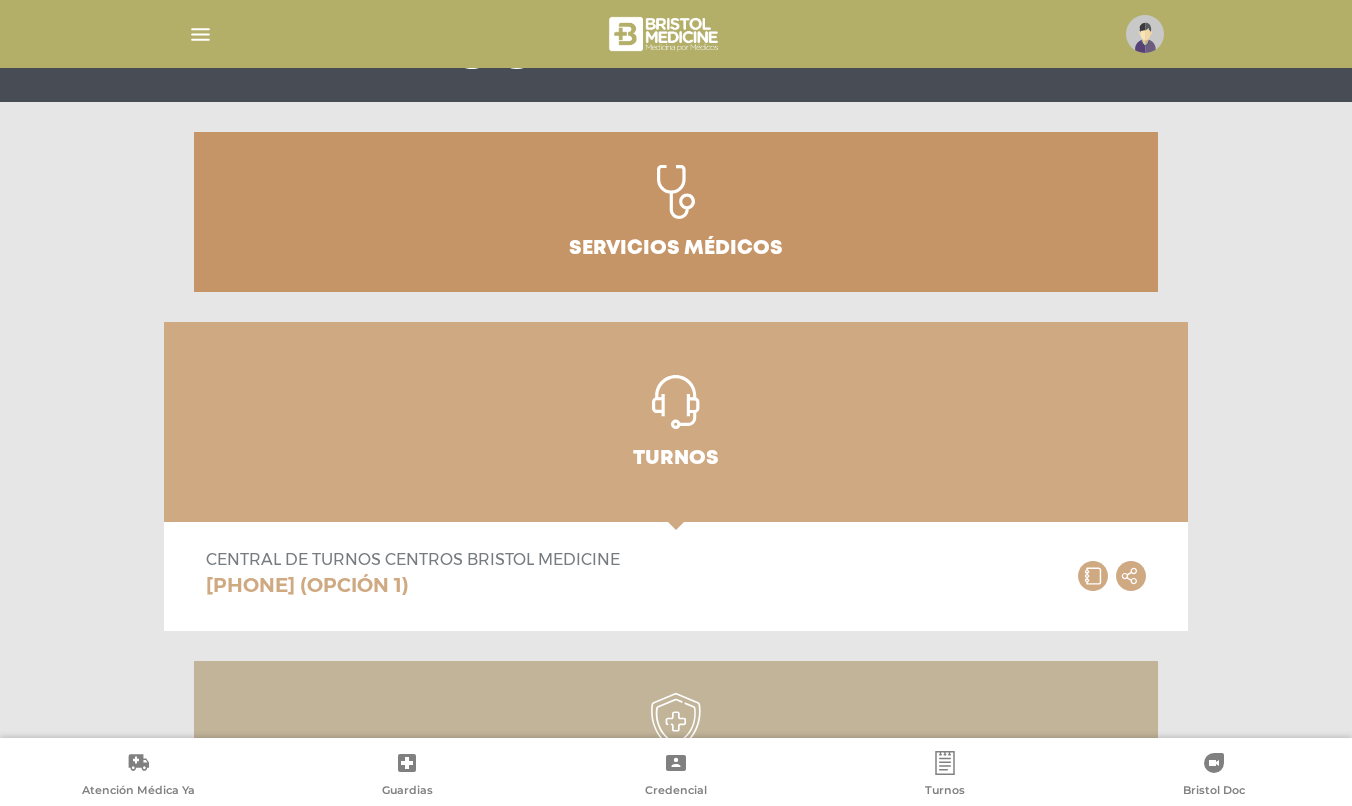 click 